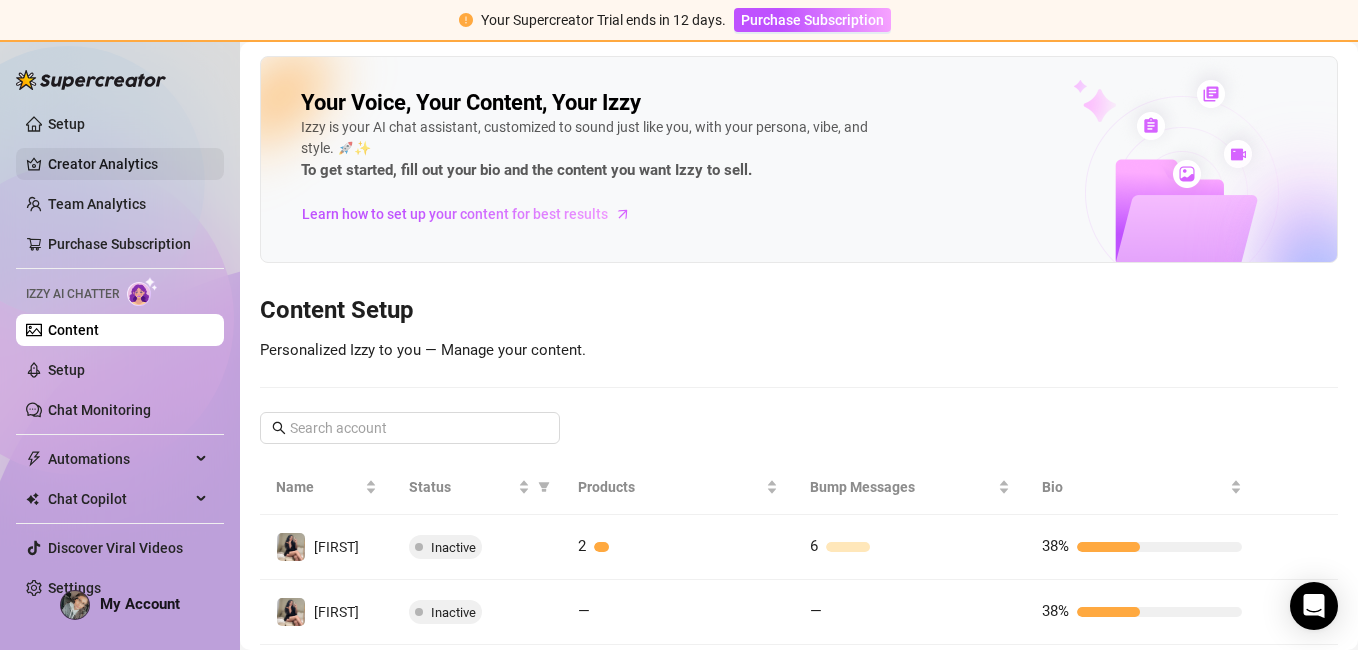 scroll, scrollTop: 0, scrollLeft: 0, axis: both 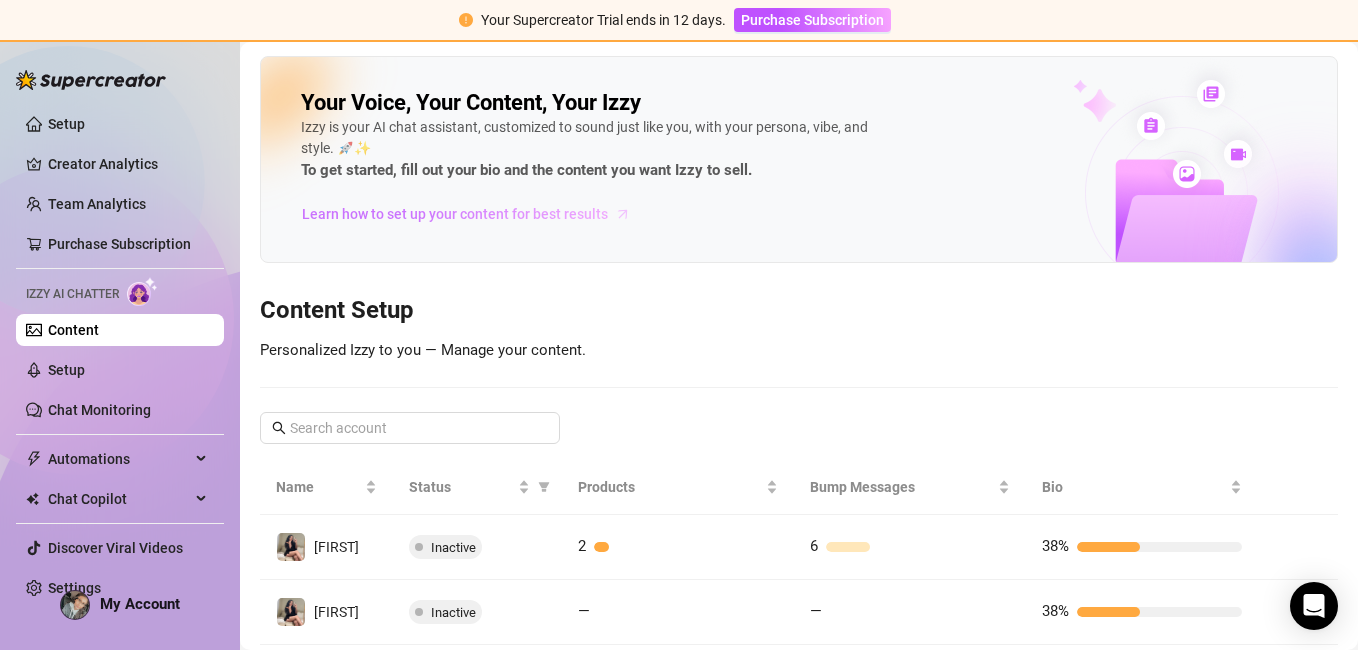 click on "Learn how to set up your content for best results" at bounding box center (455, 214) 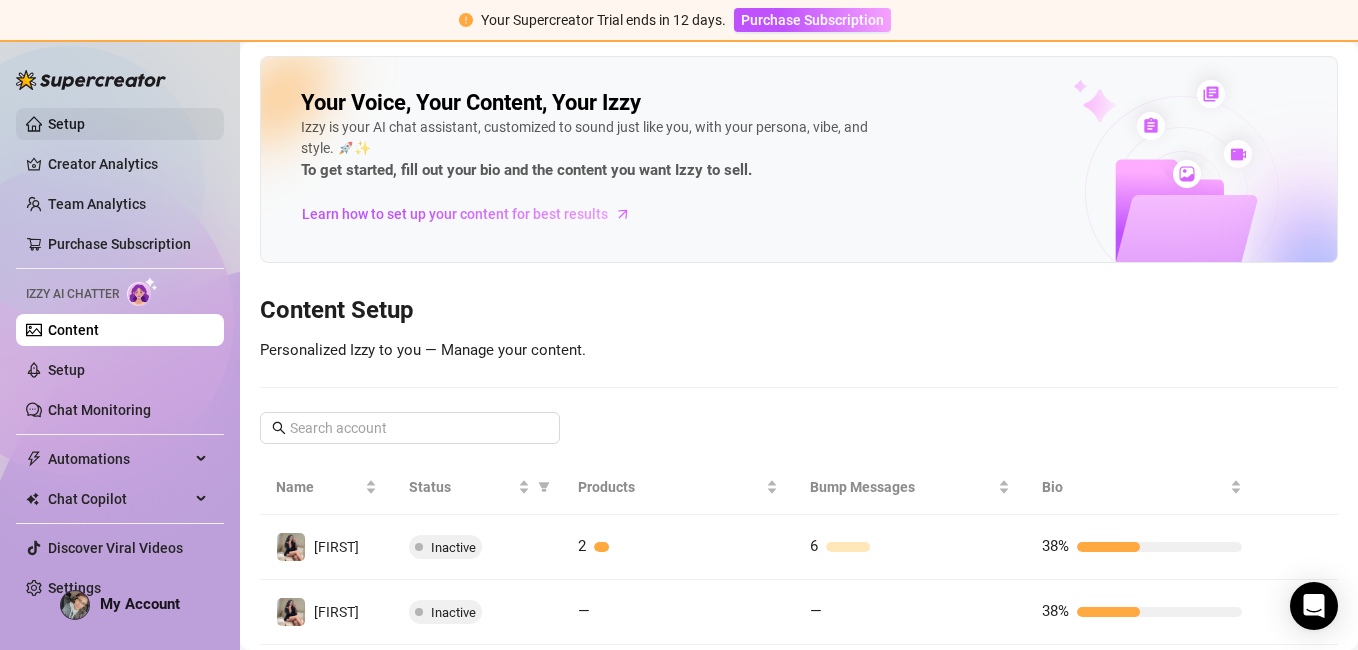 click on "Setup" at bounding box center (66, 124) 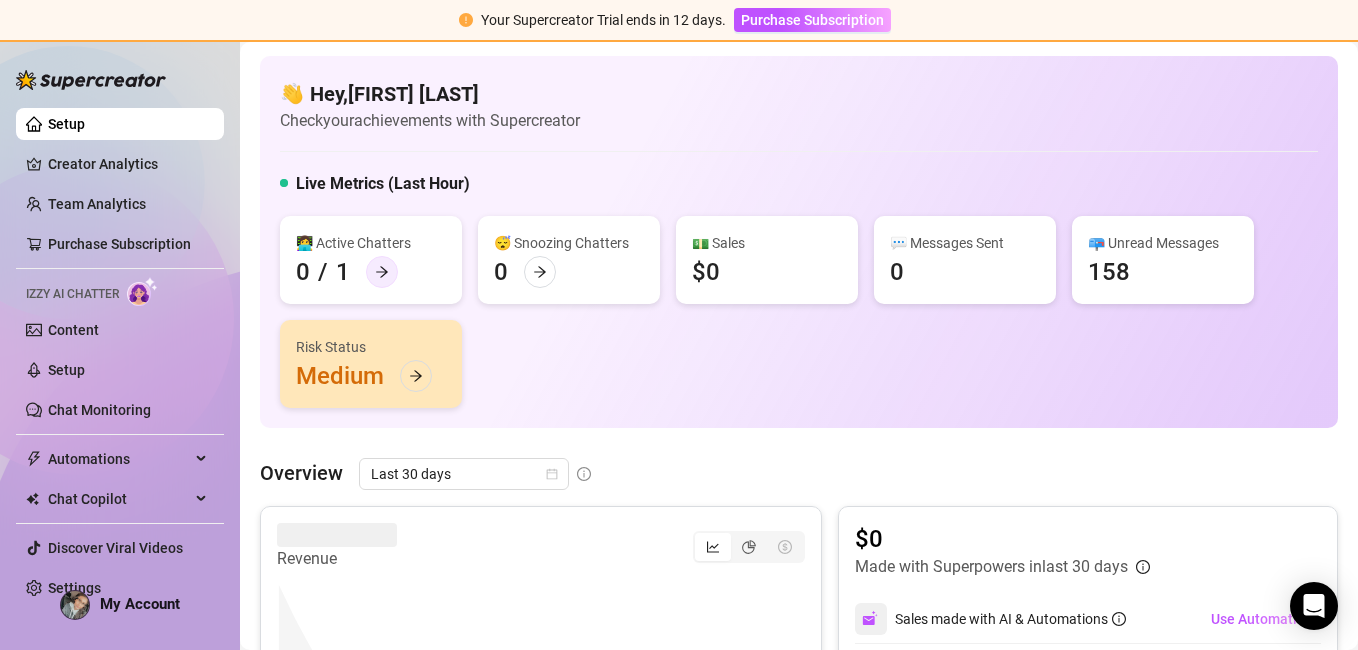 click at bounding box center [382, 272] 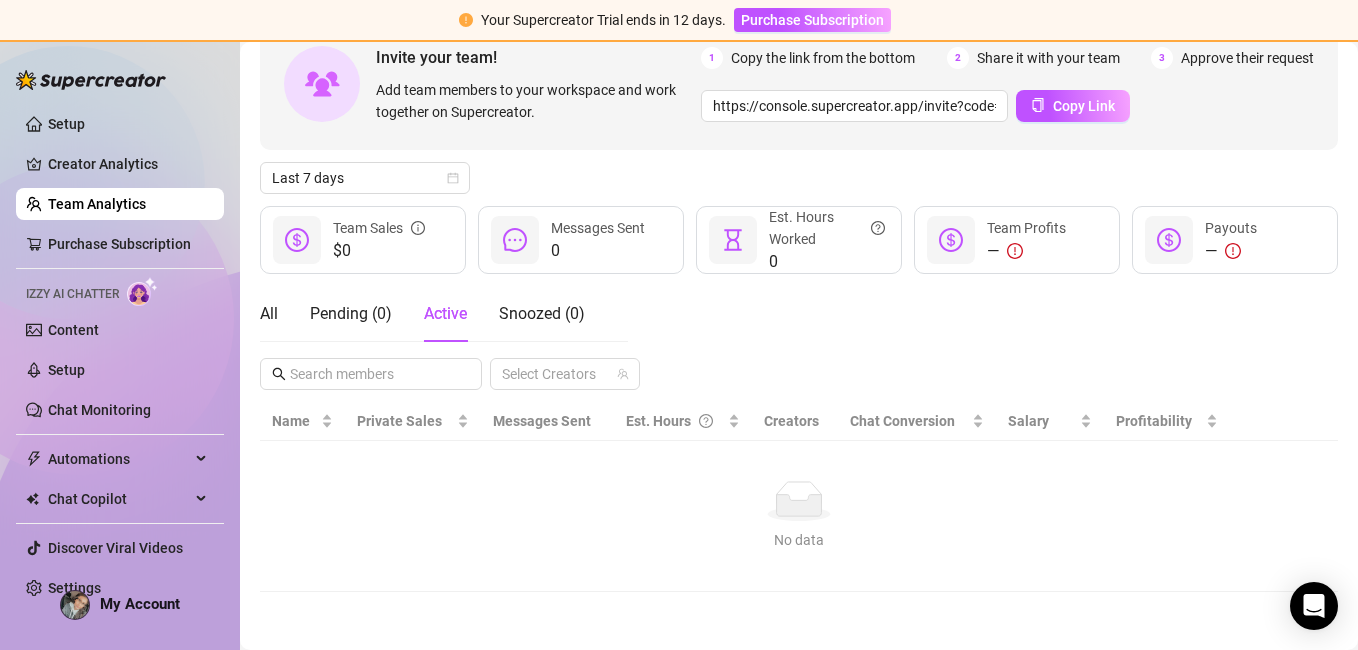 scroll, scrollTop: 119, scrollLeft: 0, axis: vertical 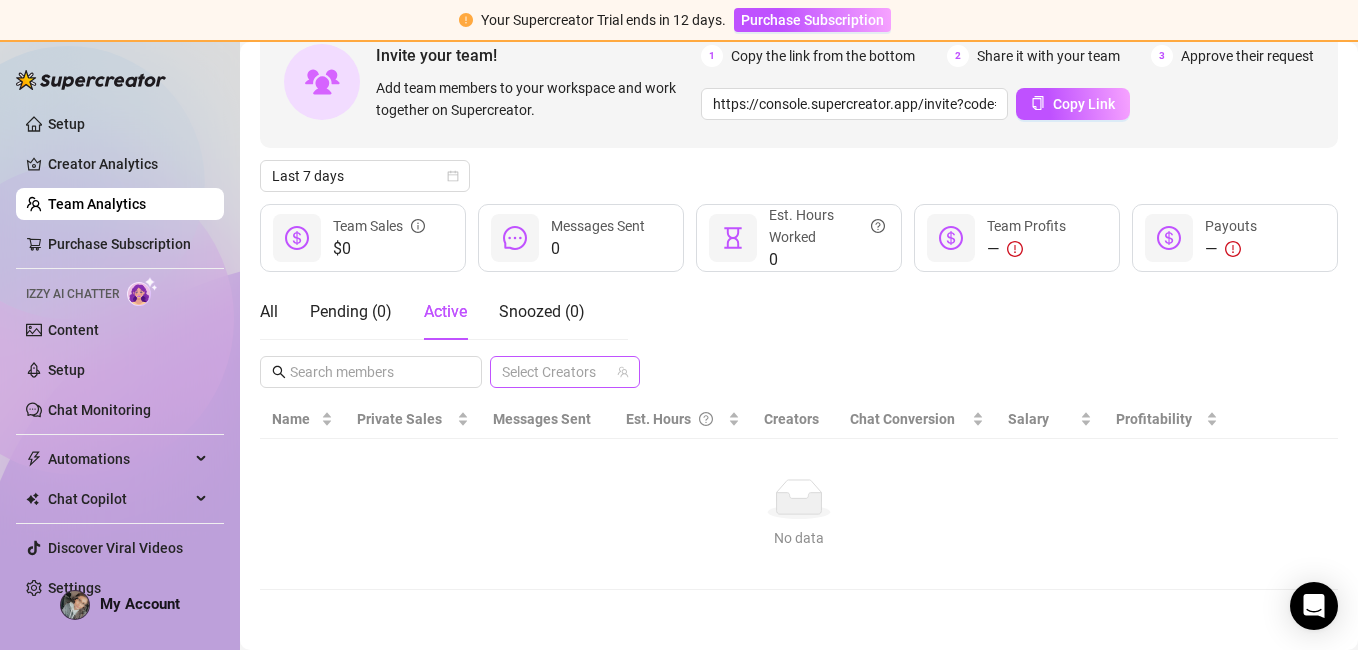 click at bounding box center (554, 372) 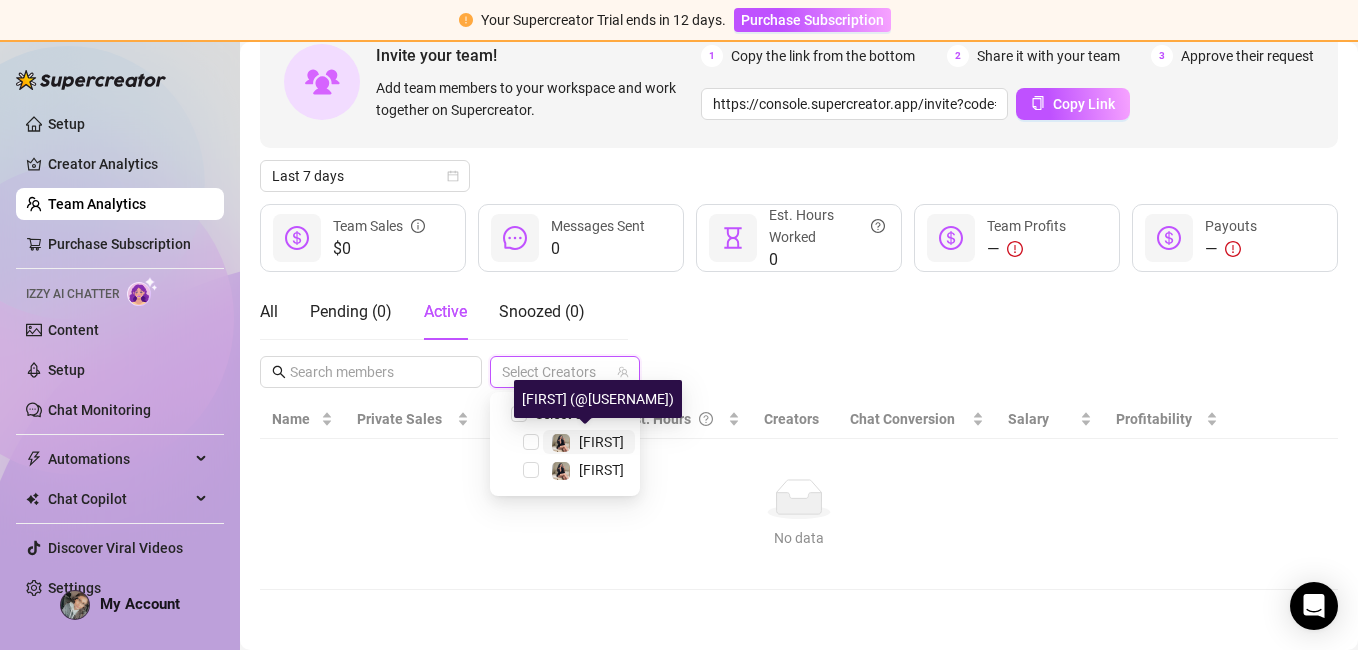 click on "[FIRST]" at bounding box center (587, 442) 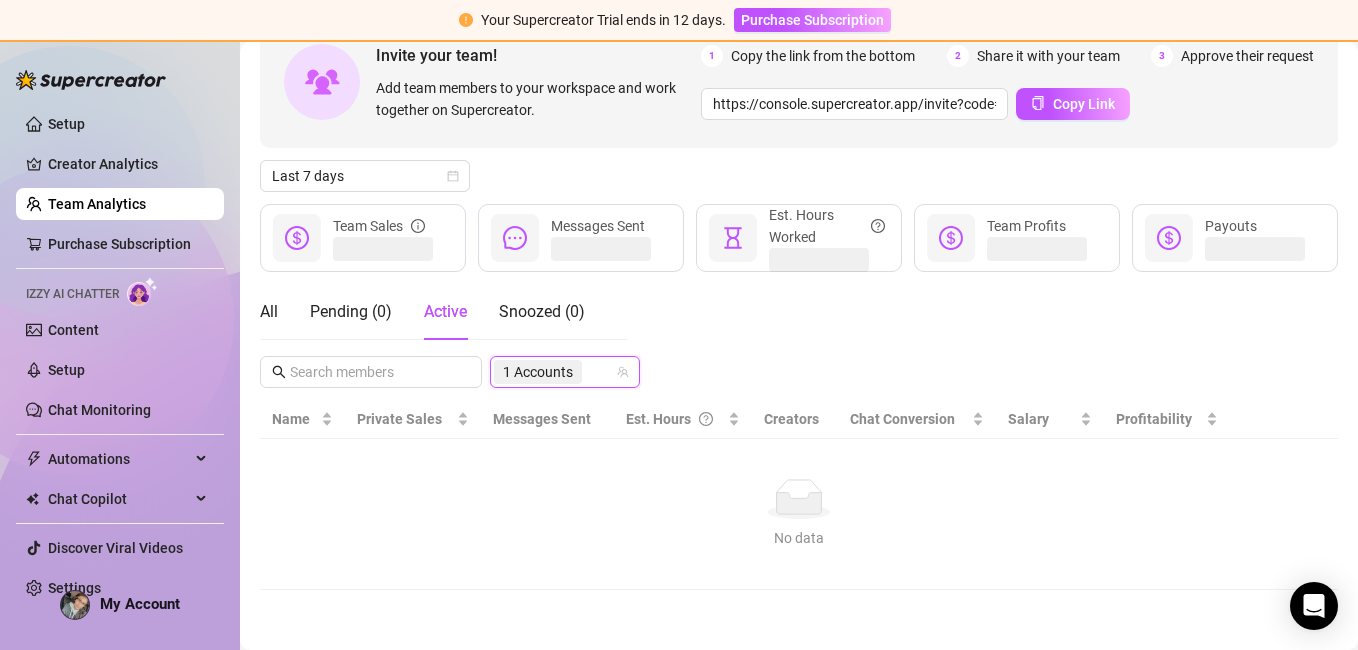 click on "All Pending ( 0 ) Active Snoozed ( 0 ) 310168074 1 Accounts" at bounding box center [799, 336] 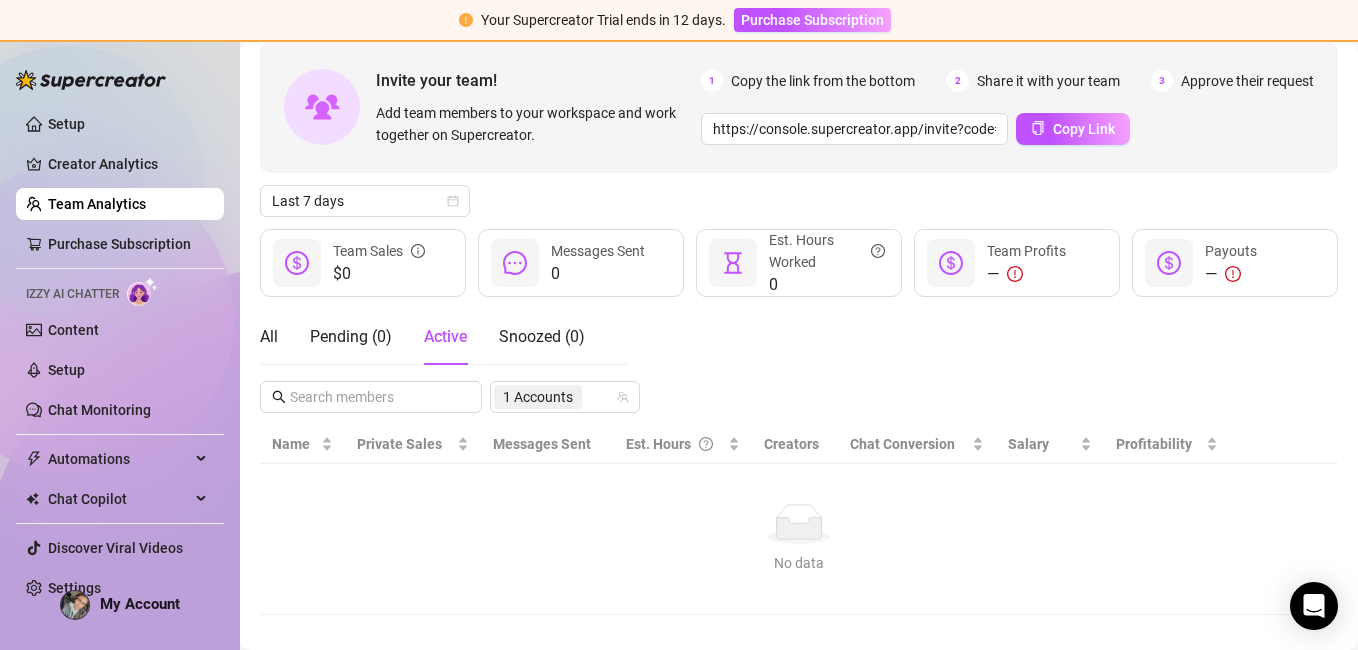 scroll, scrollTop: 119, scrollLeft: 0, axis: vertical 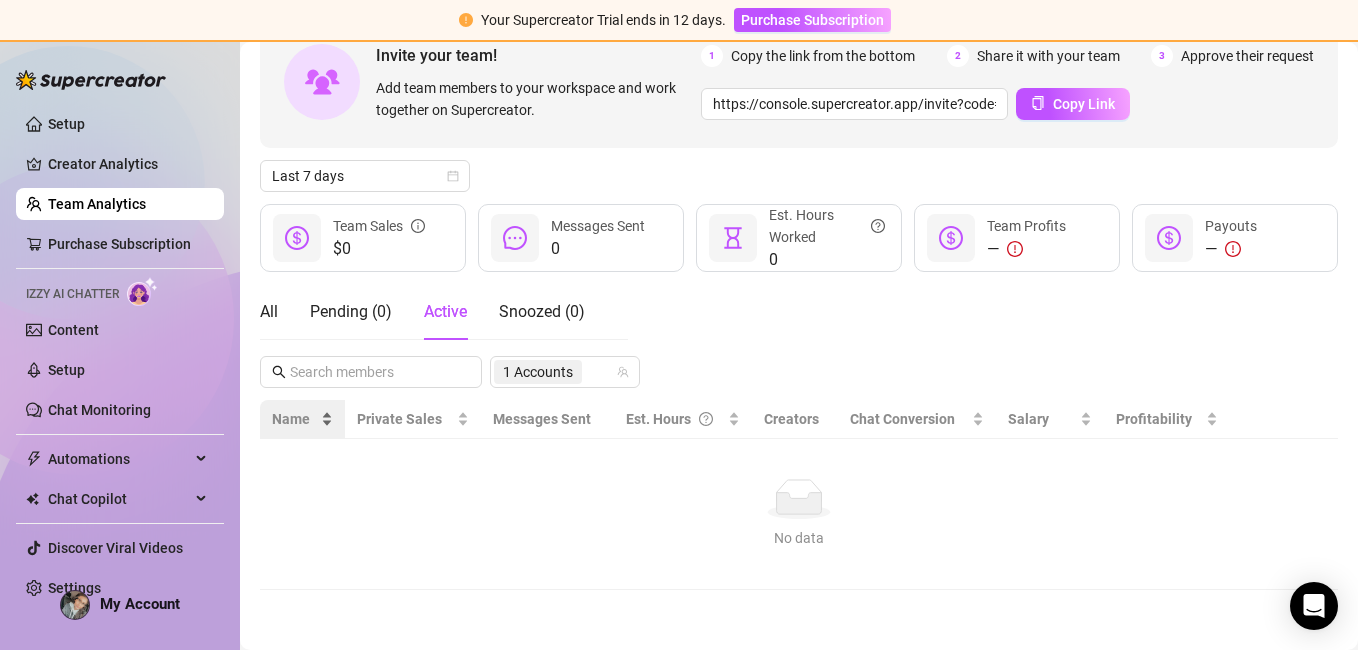 click on "Name" at bounding box center [294, 419] 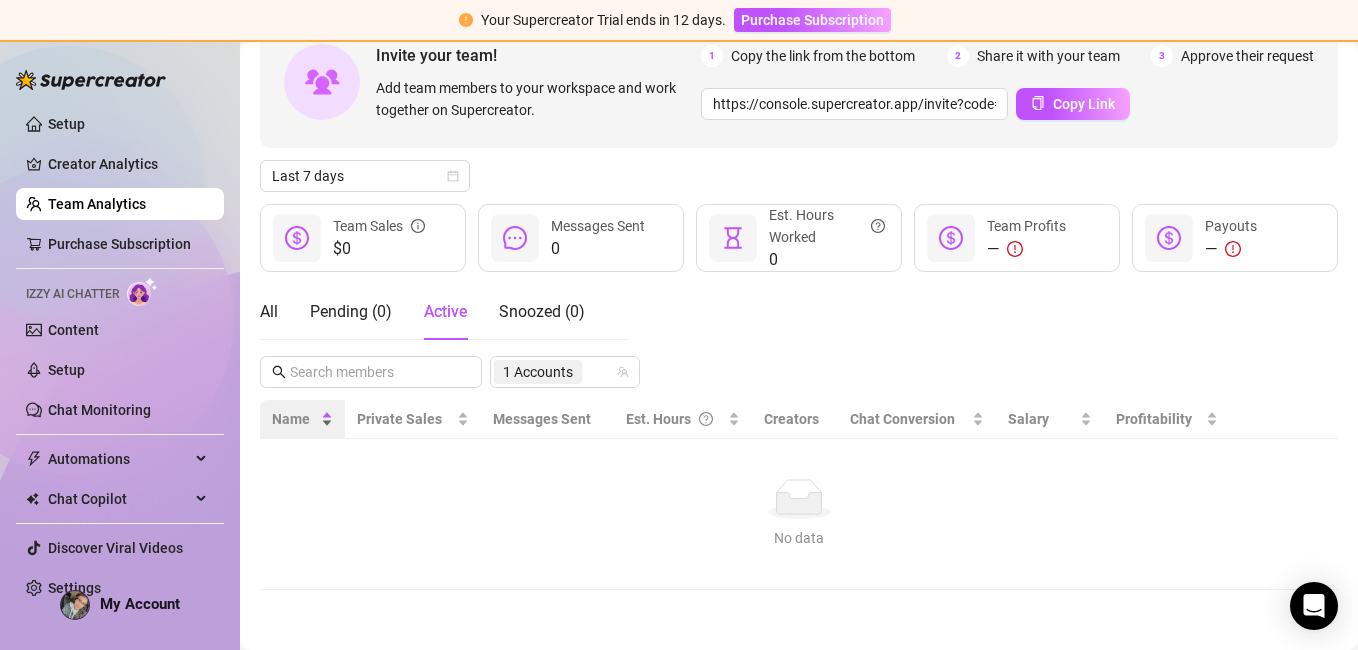 click on "Name" at bounding box center (294, 419) 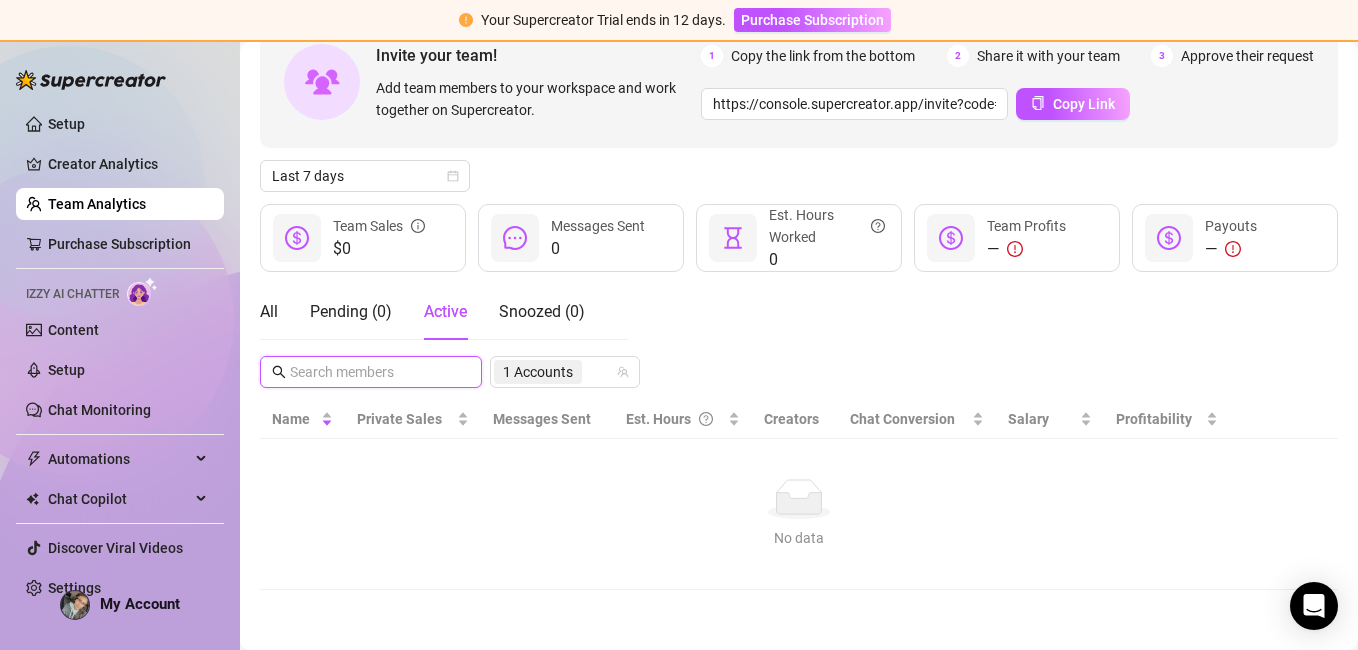 click at bounding box center [372, 372] 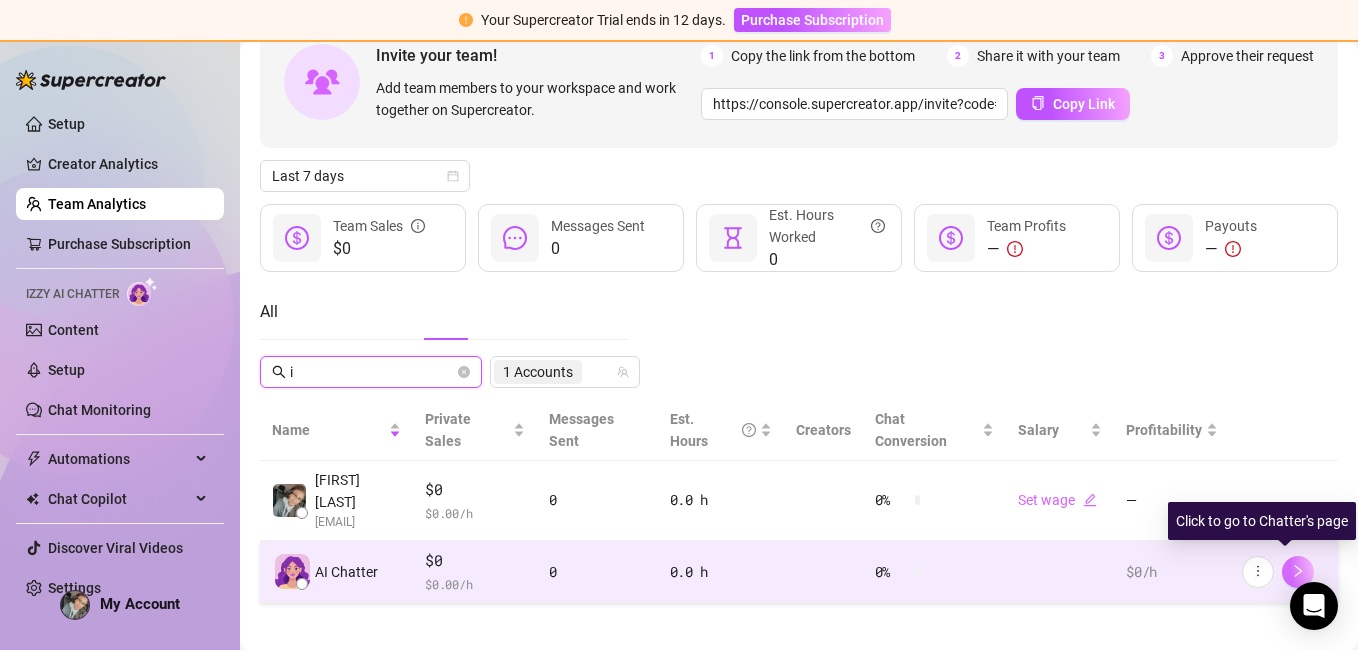 type on "i" 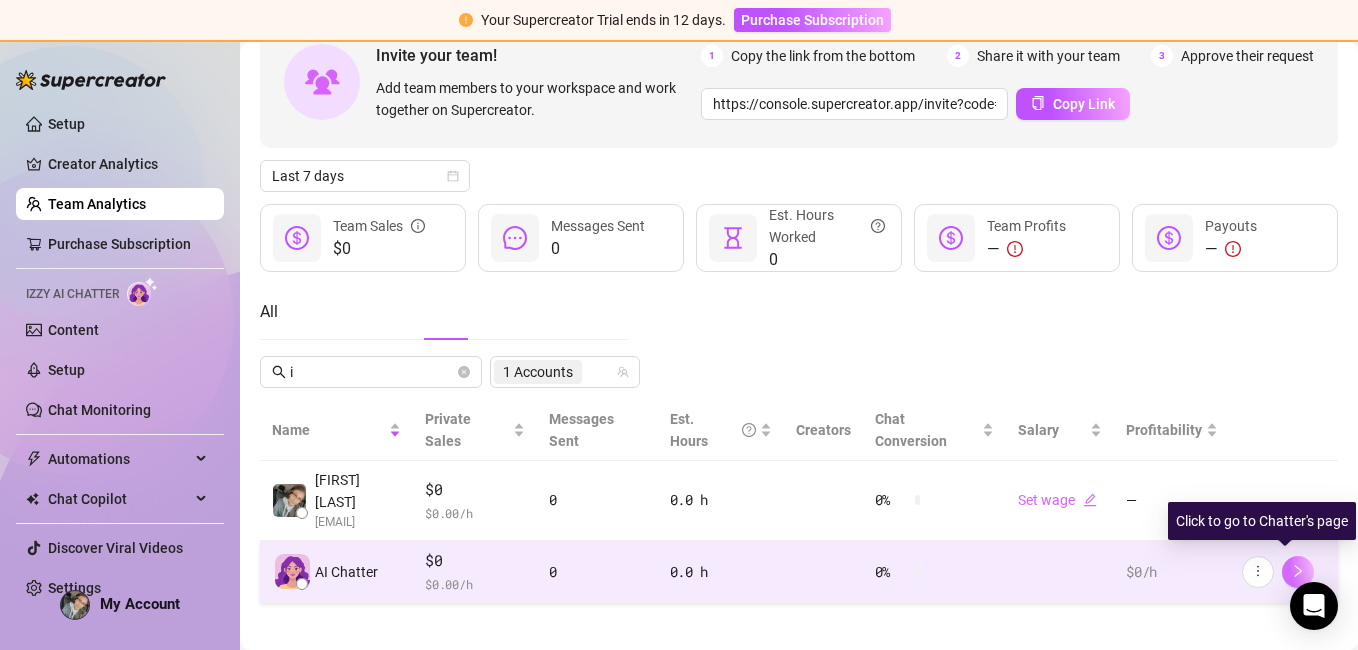 click 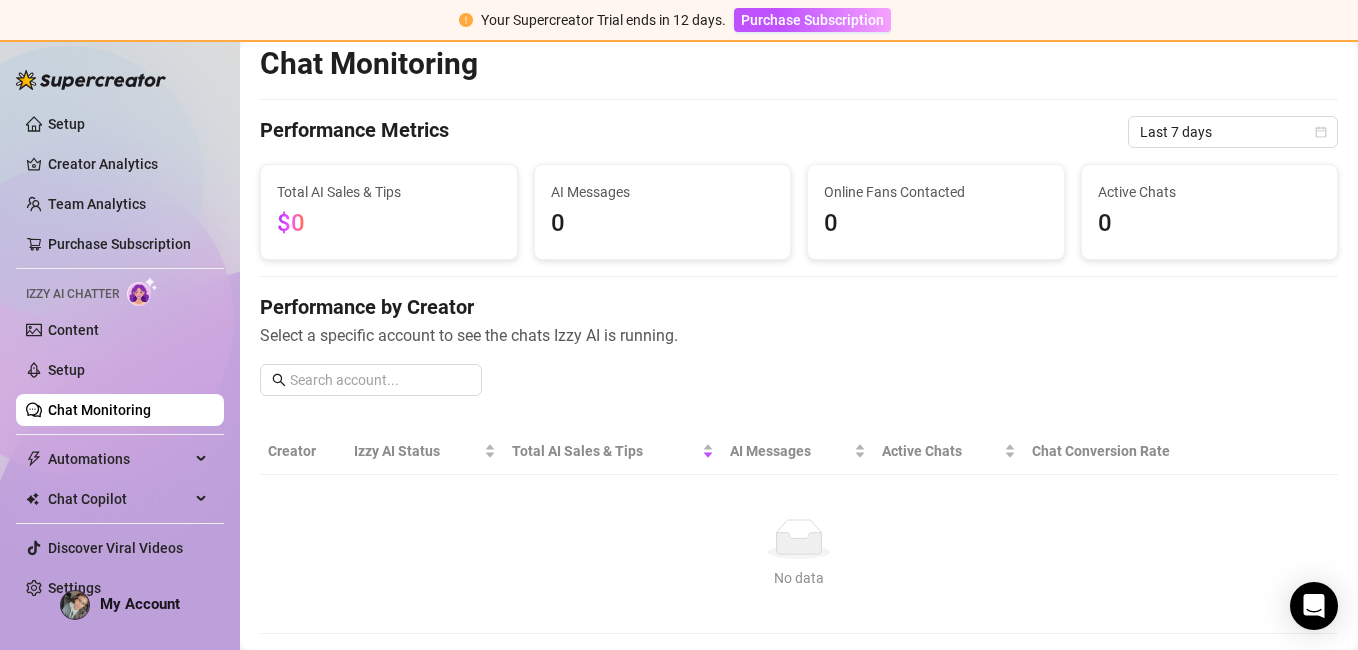 scroll, scrollTop: 0, scrollLeft: 0, axis: both 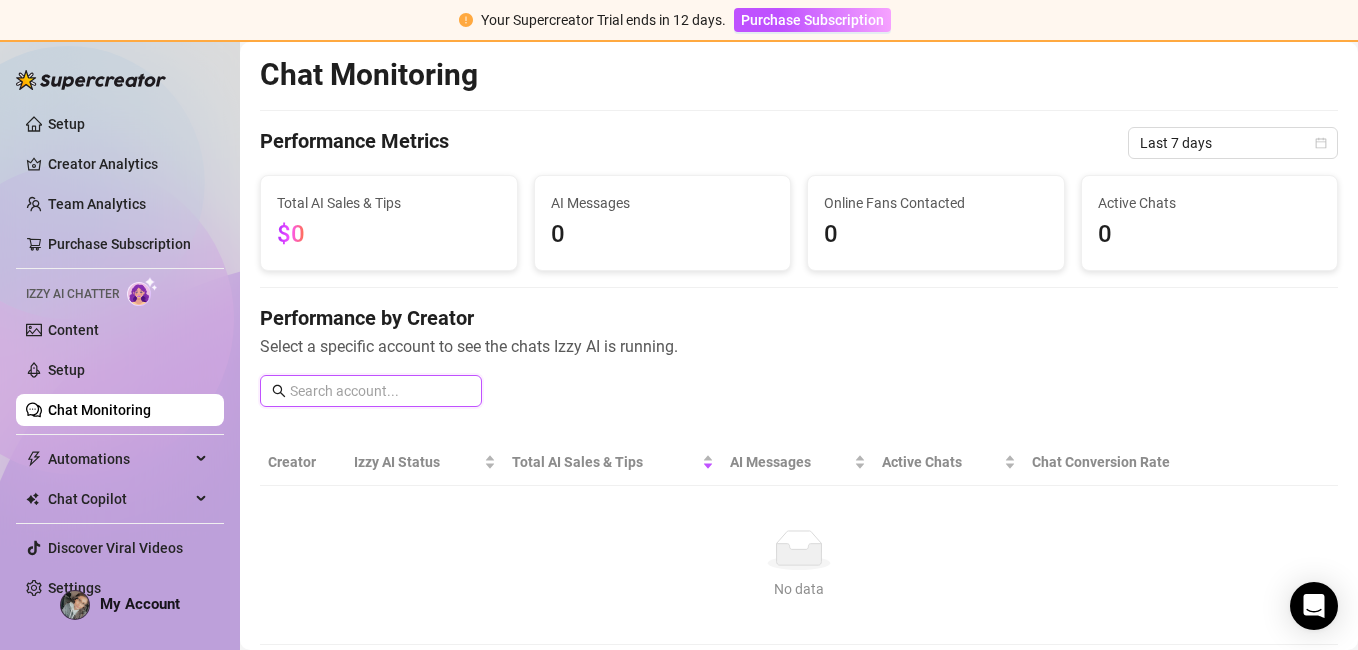 click at bounding box center (380, 391) 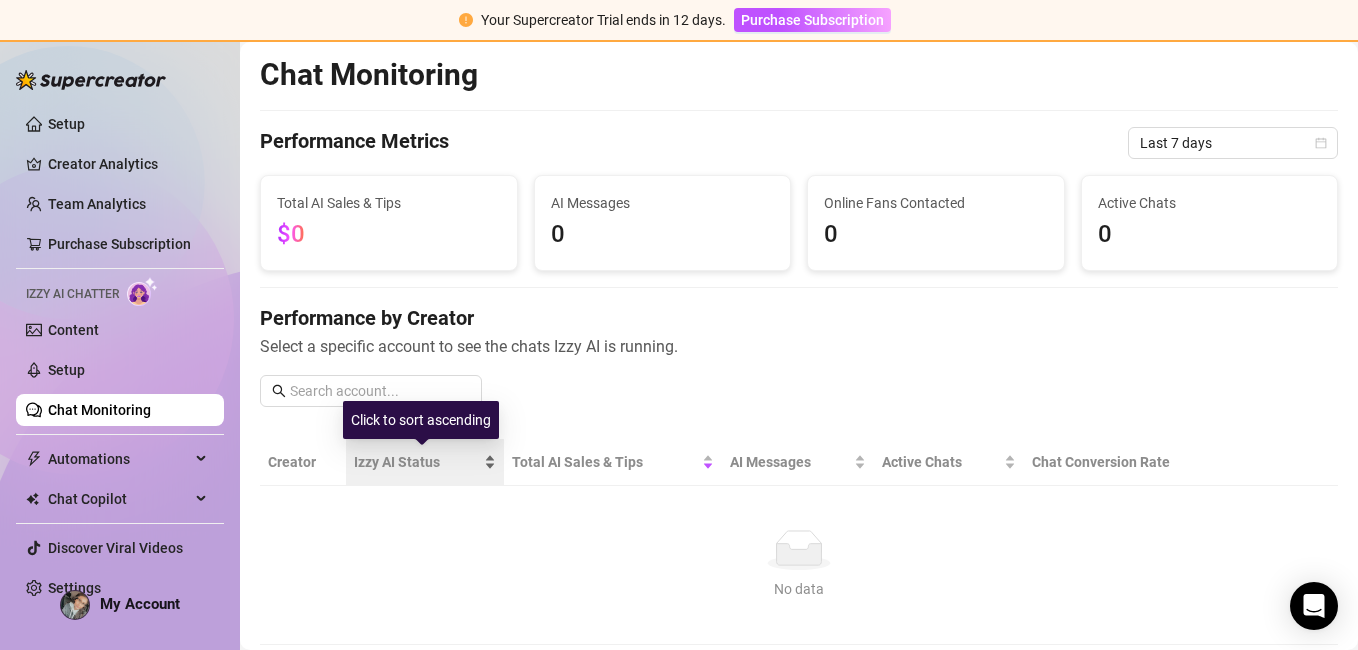 click on "Izzy AI Status" at bounding box center (417, 462) 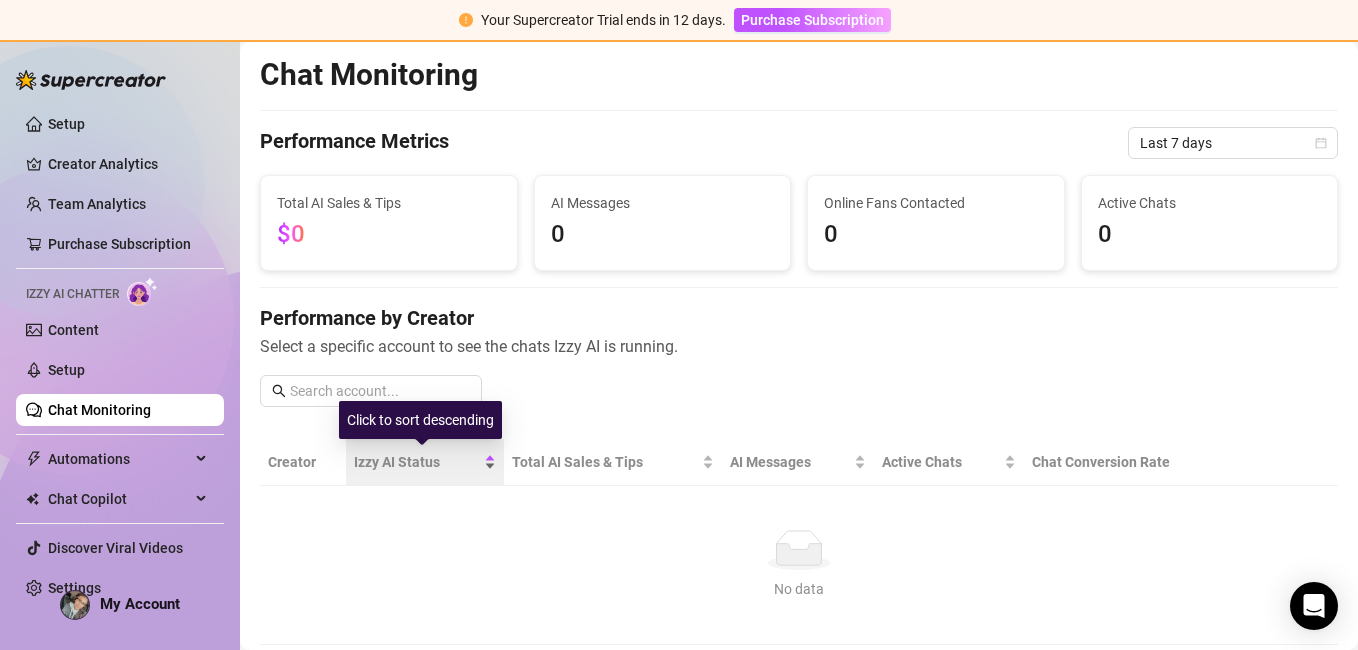 click on "Izzy AI Status" at bounding box center (417, 462) 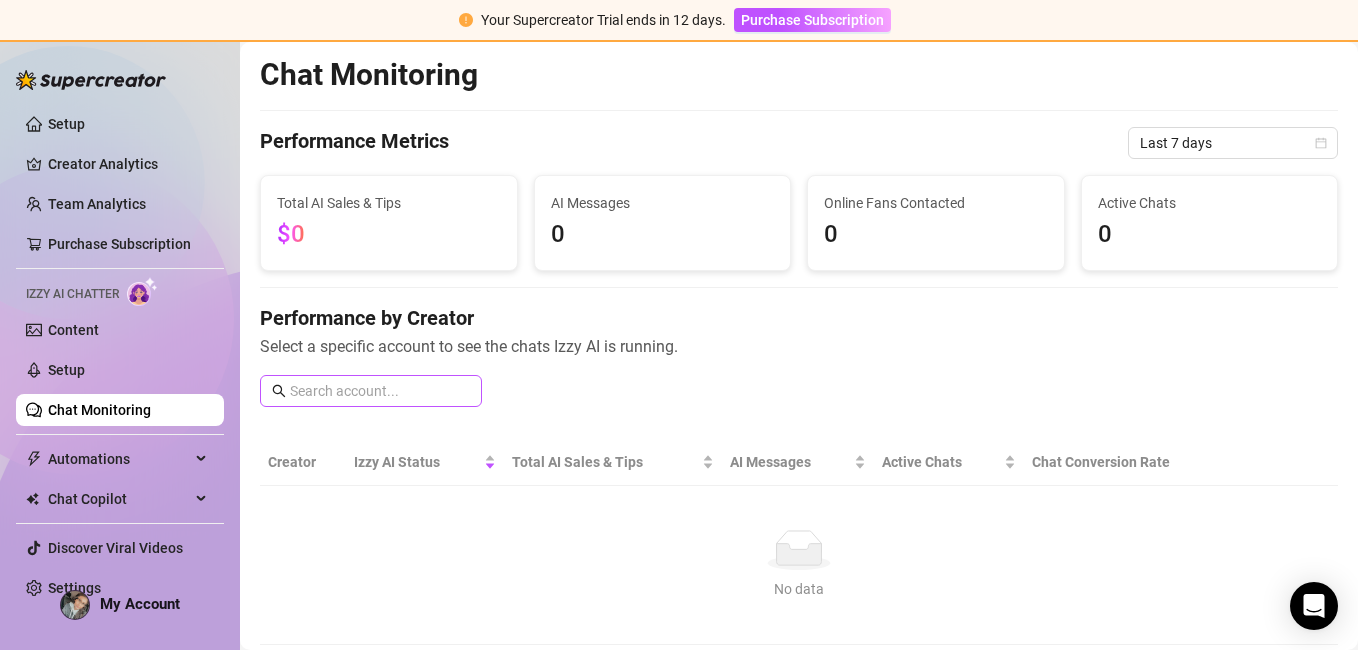 click on "Performance by Creator Select a specific account to see the chats Izzy AI is running." at bounding box center (799, 363) 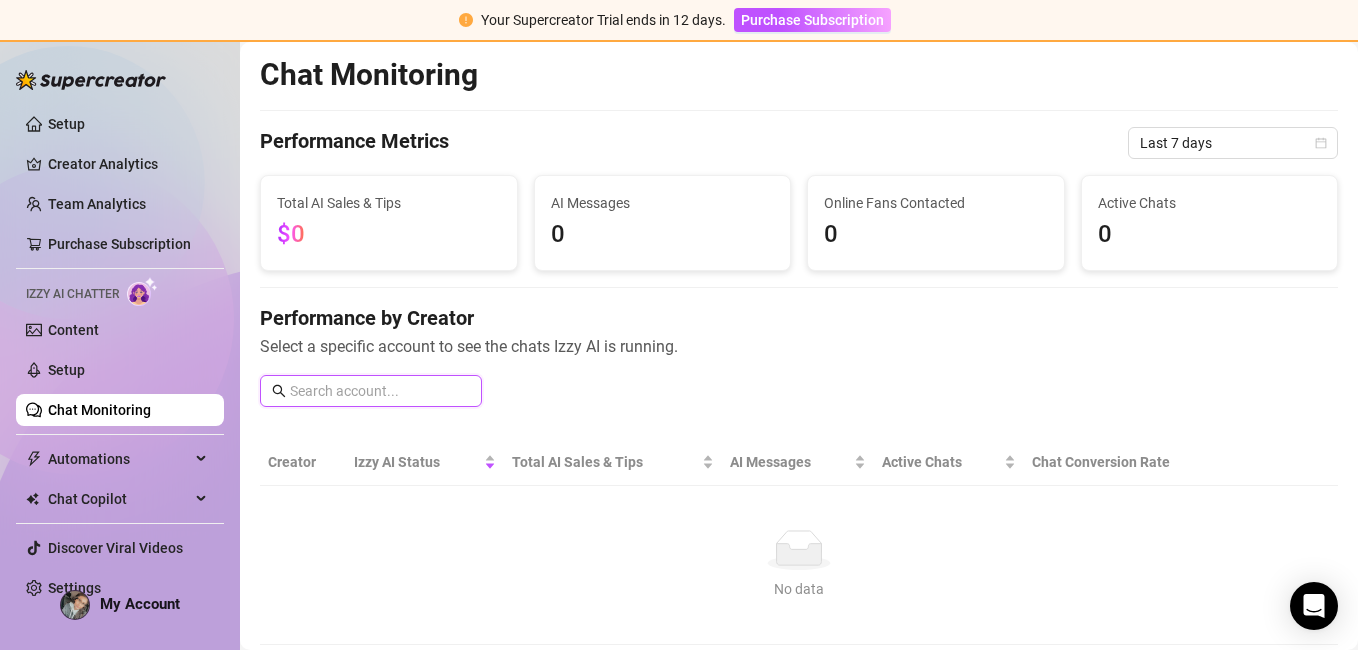 click at bounding box center [380, 391] 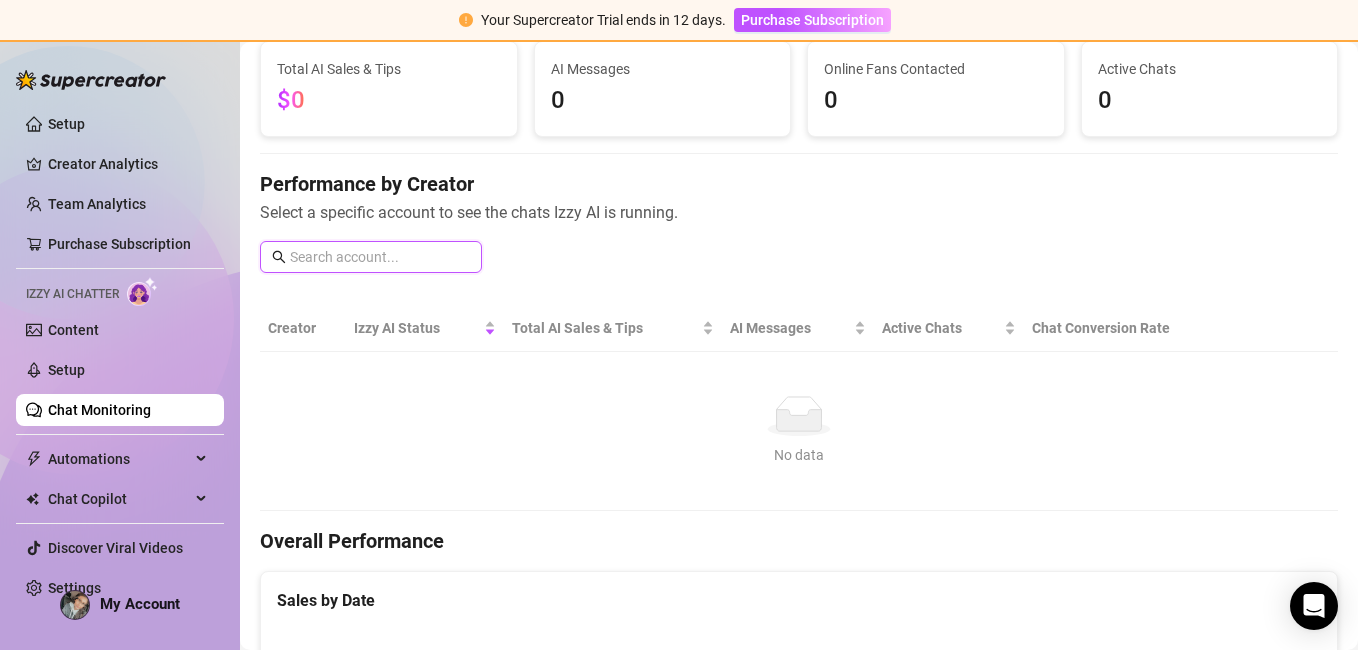 scroll, scrollTop: 0, scrollLeft: 0, axis: both 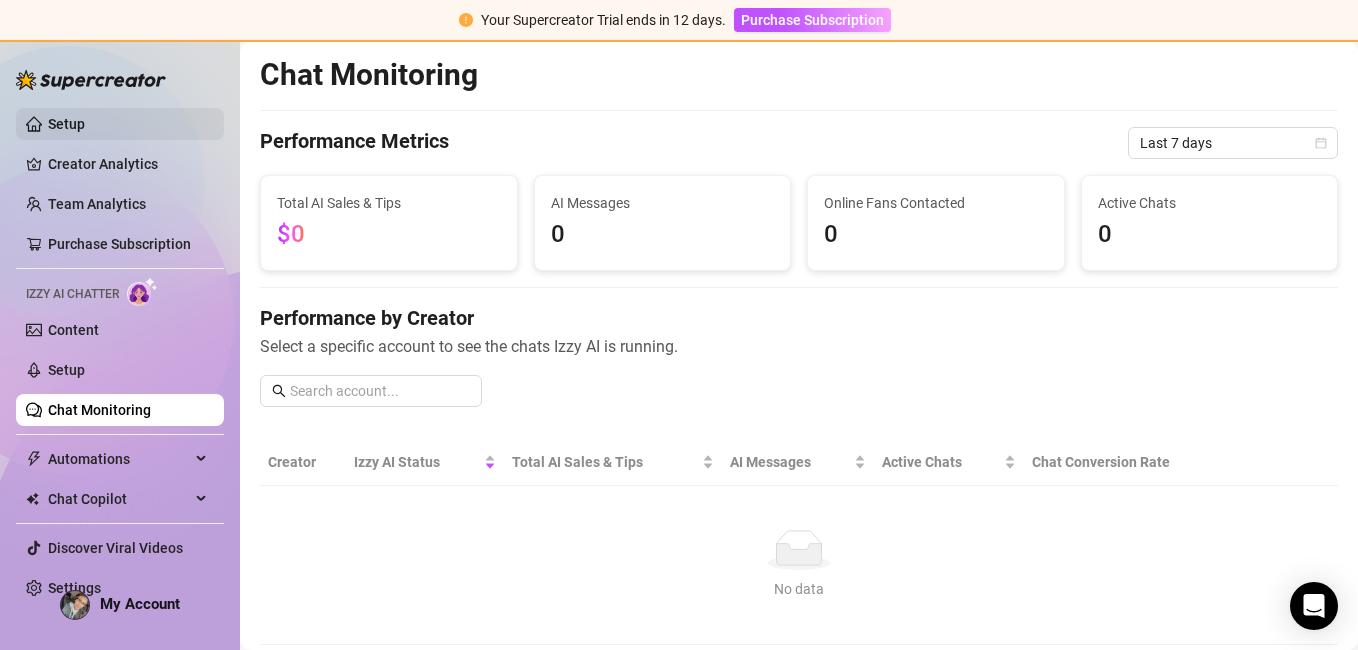 click on "Setup" at bounding box center [66, 124] 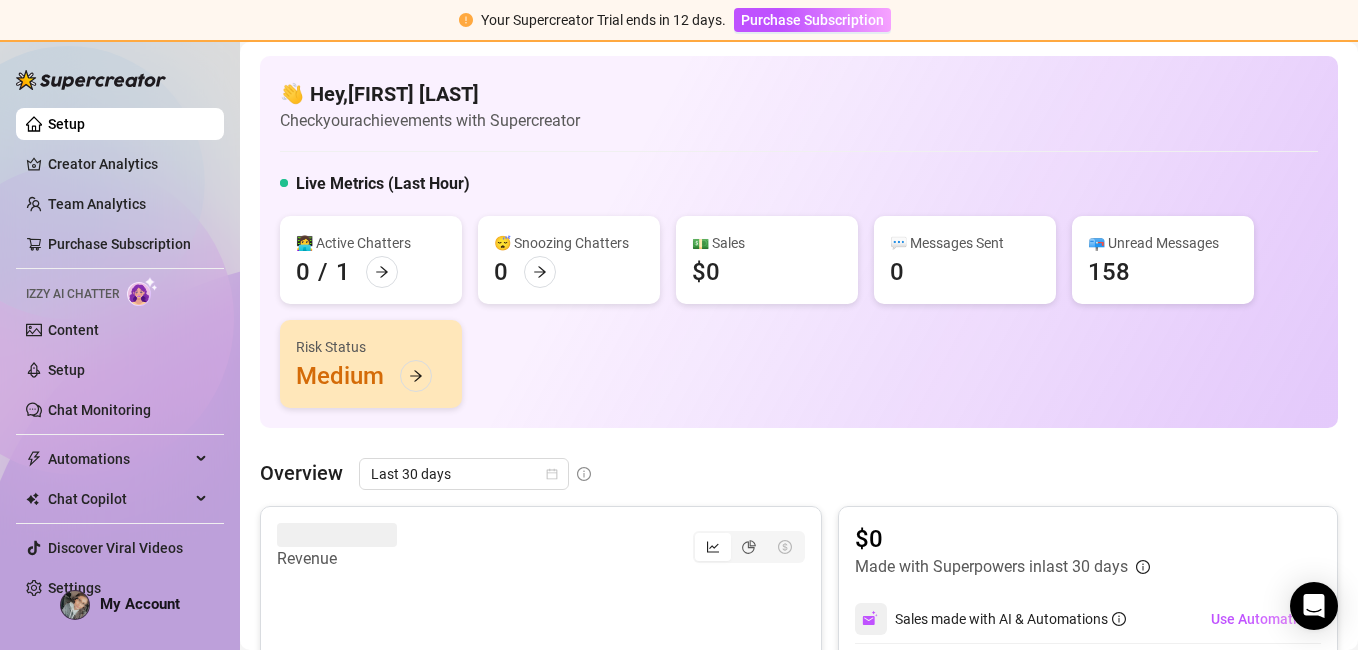 click on "0" at bounding box center [303, 272] 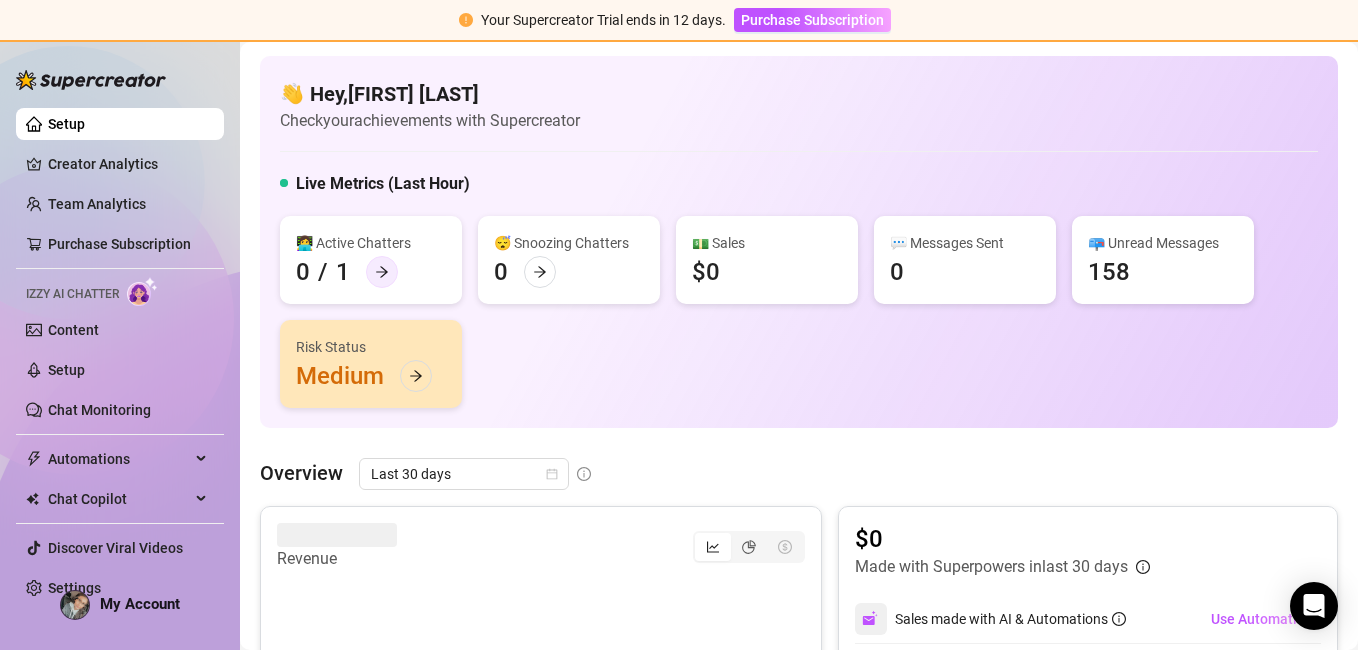 click 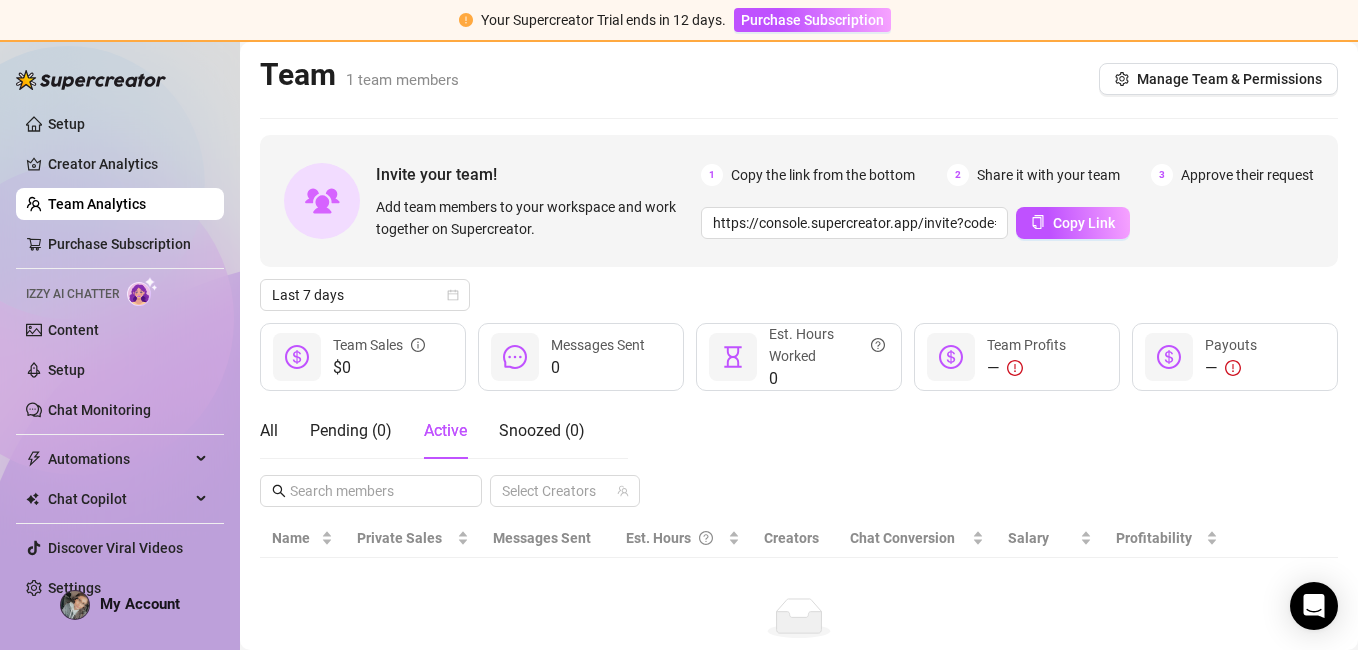 click at bounding box center [322, 201] 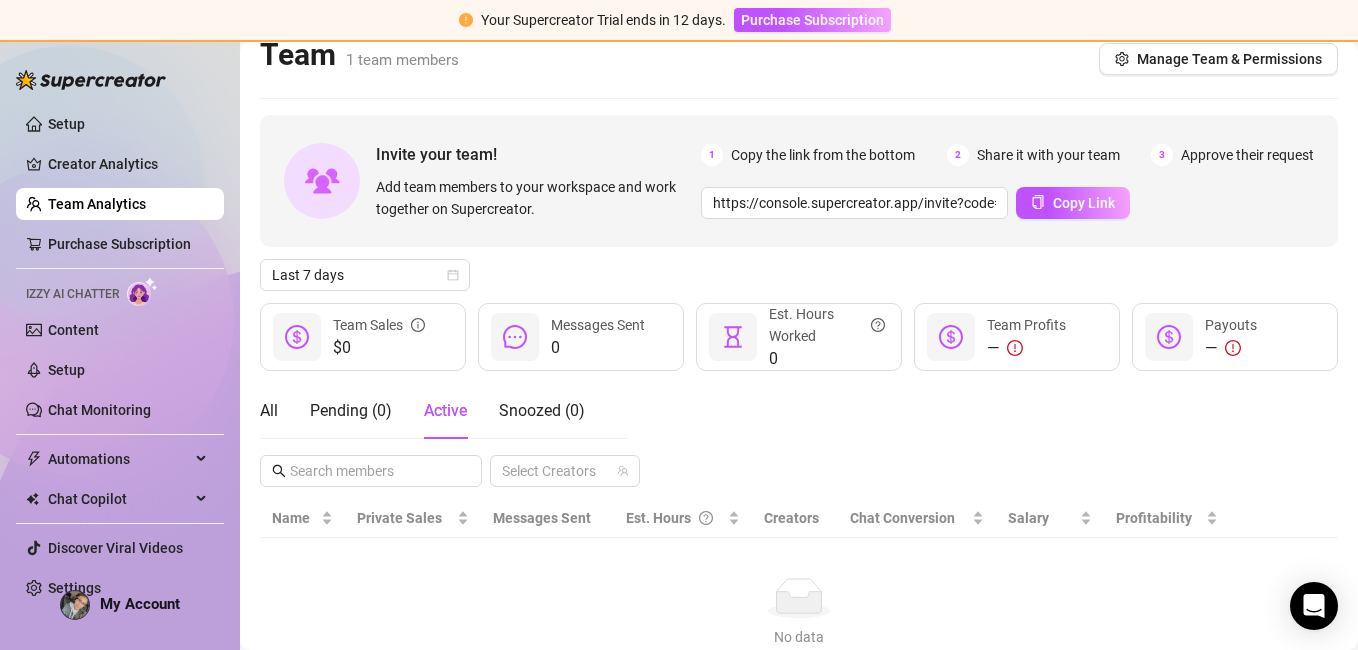 scroll, scrollTop: 0, scrollLeft: 0, axis: both 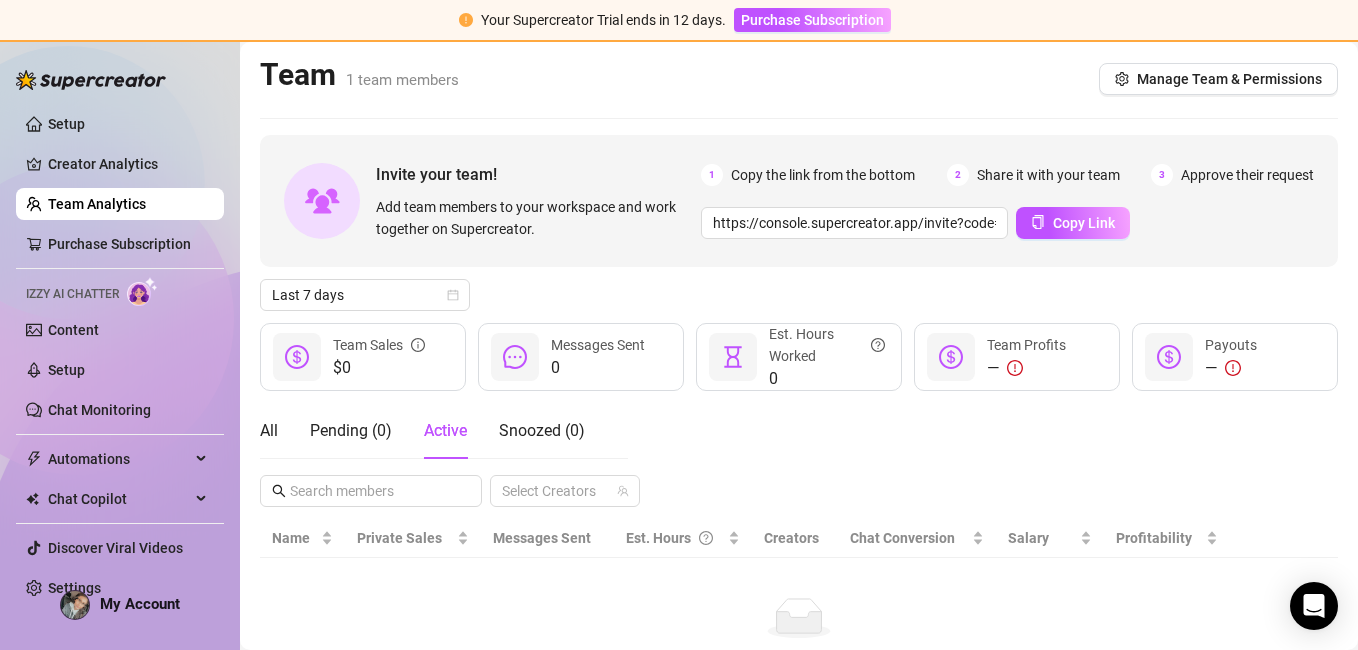 click at bounding box center (322, 201) 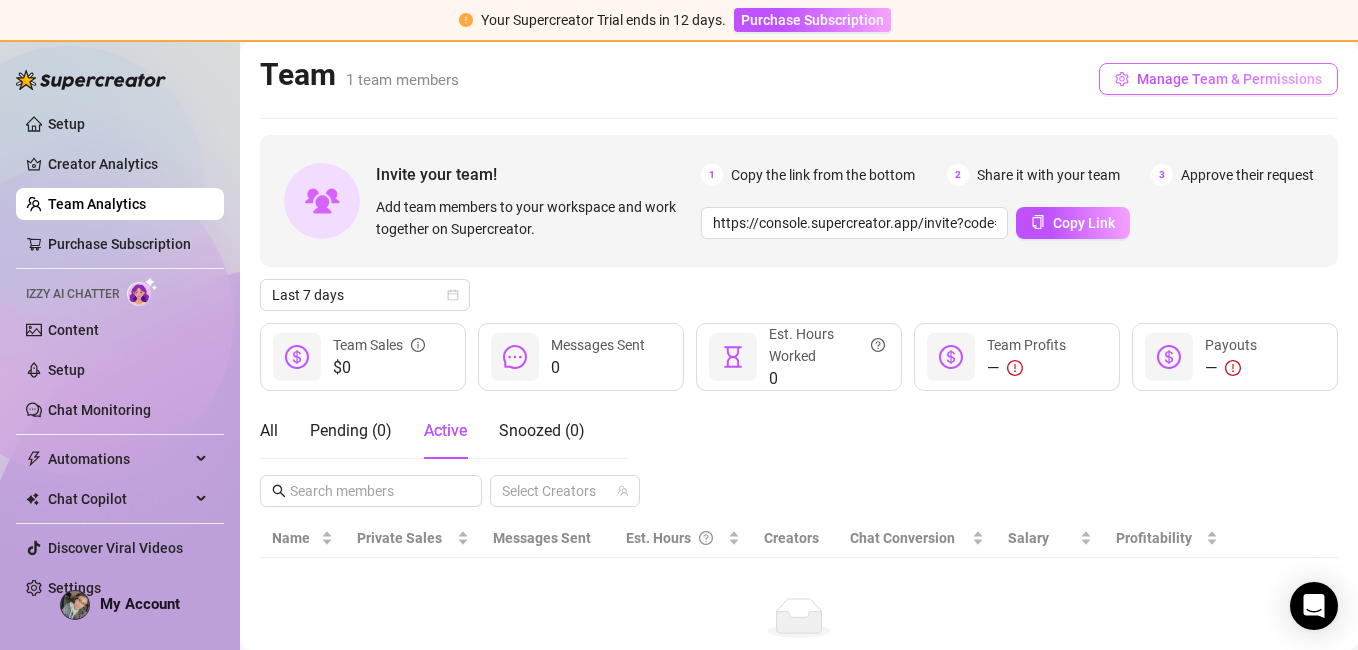 click on "Manage Team & Permissions" at bounding box center (1229, 79) 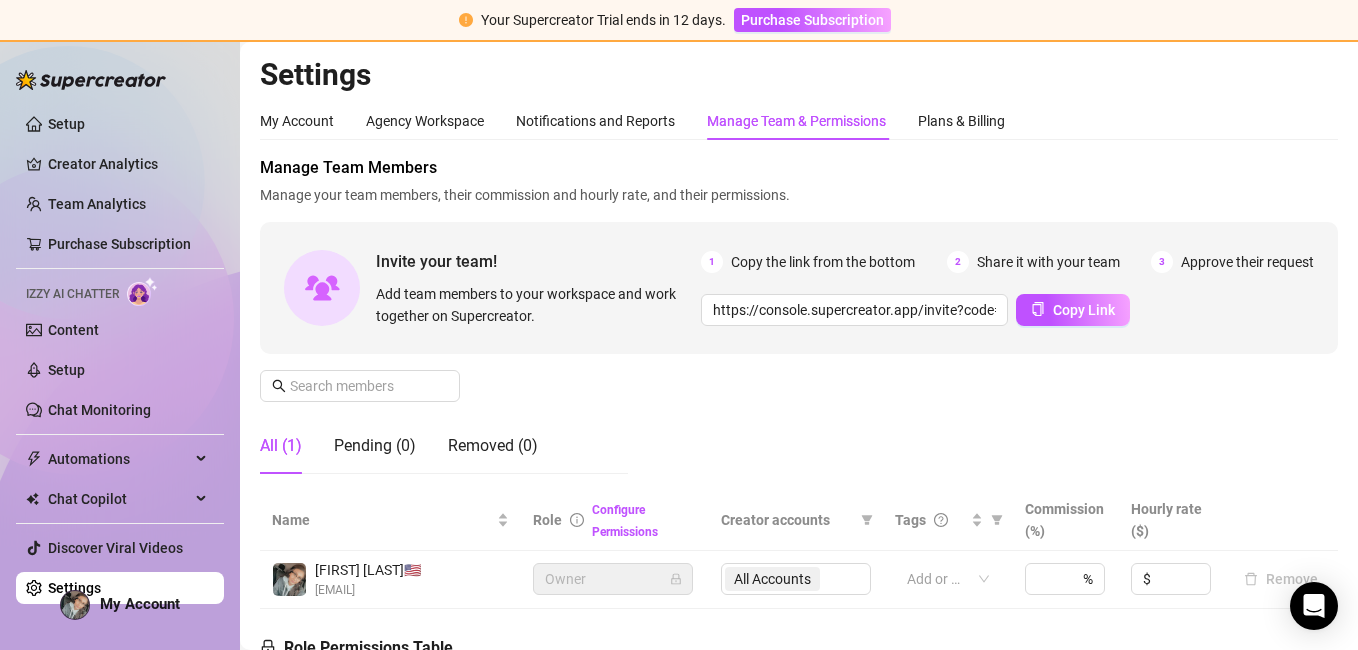 click on "Manage Team & Permissions" at bounding box center (796, 121) 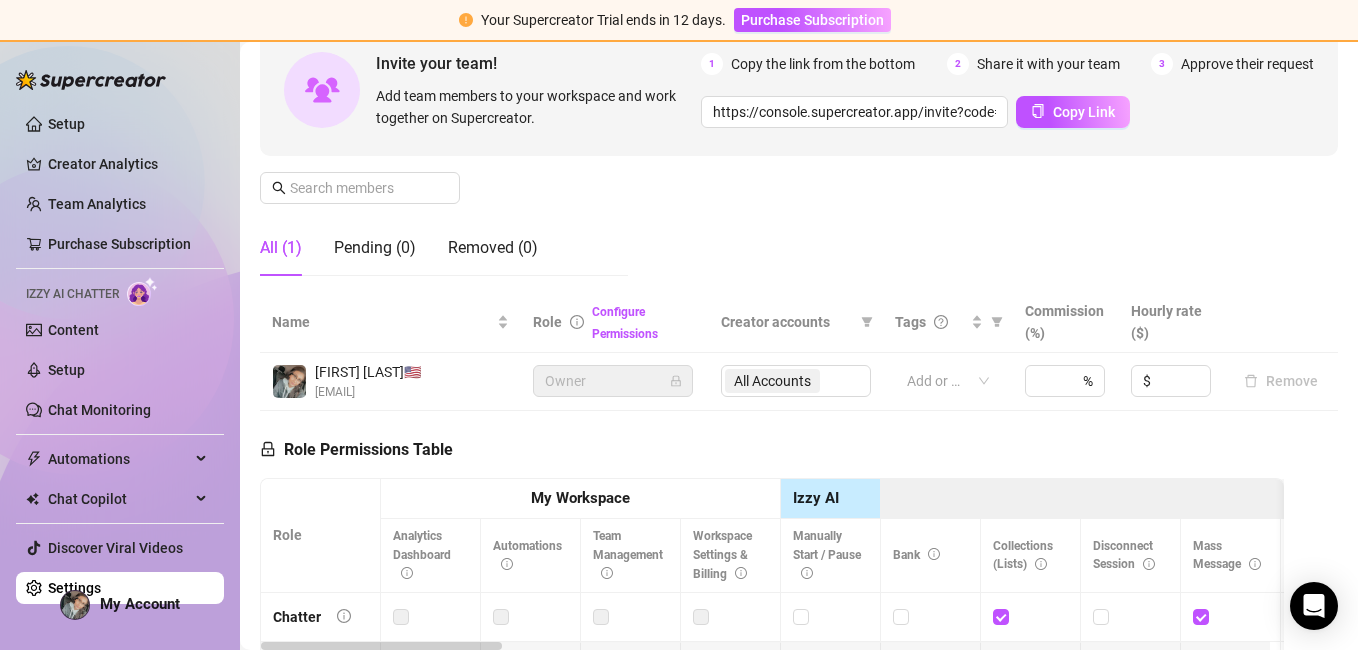 scroll, scrollTop: 197, scrollLeft: 0, axis: vertical 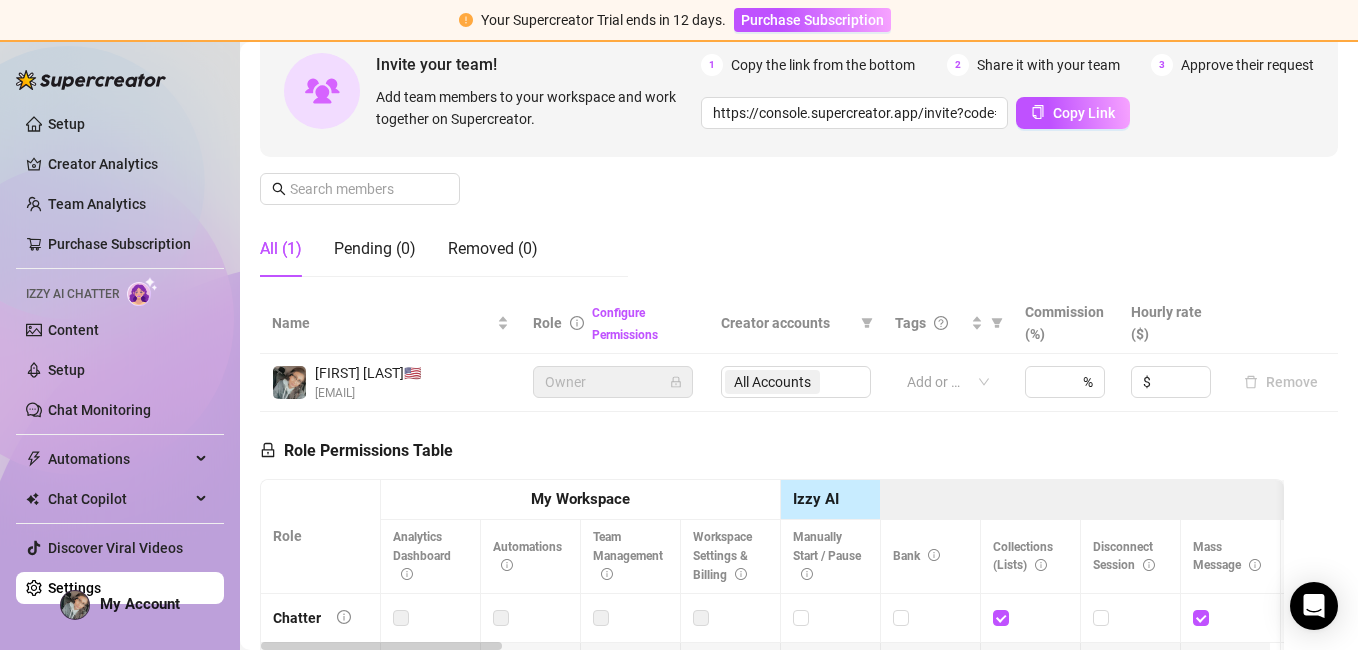 click on "Role" at bounding box center [321, 537] 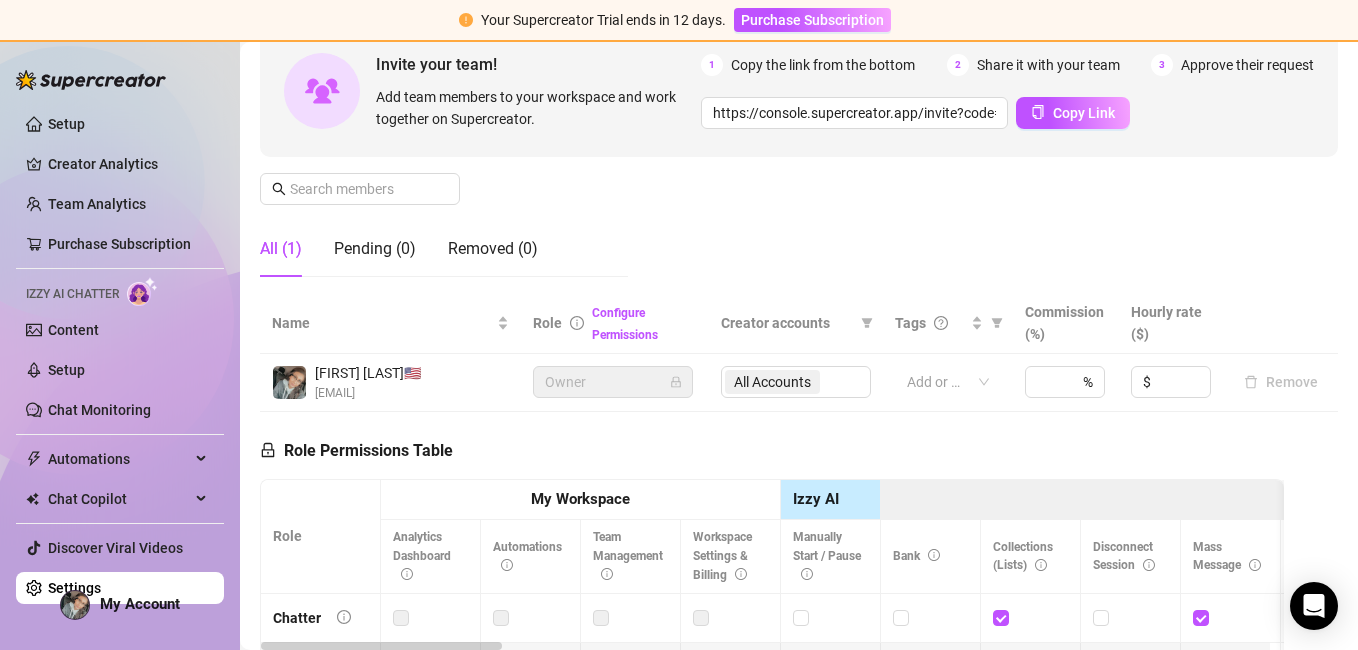 drag, startPoint x: 269, startPoint y: 449, endPoint x: 644, endPoint y: 451, distance: 375.00534 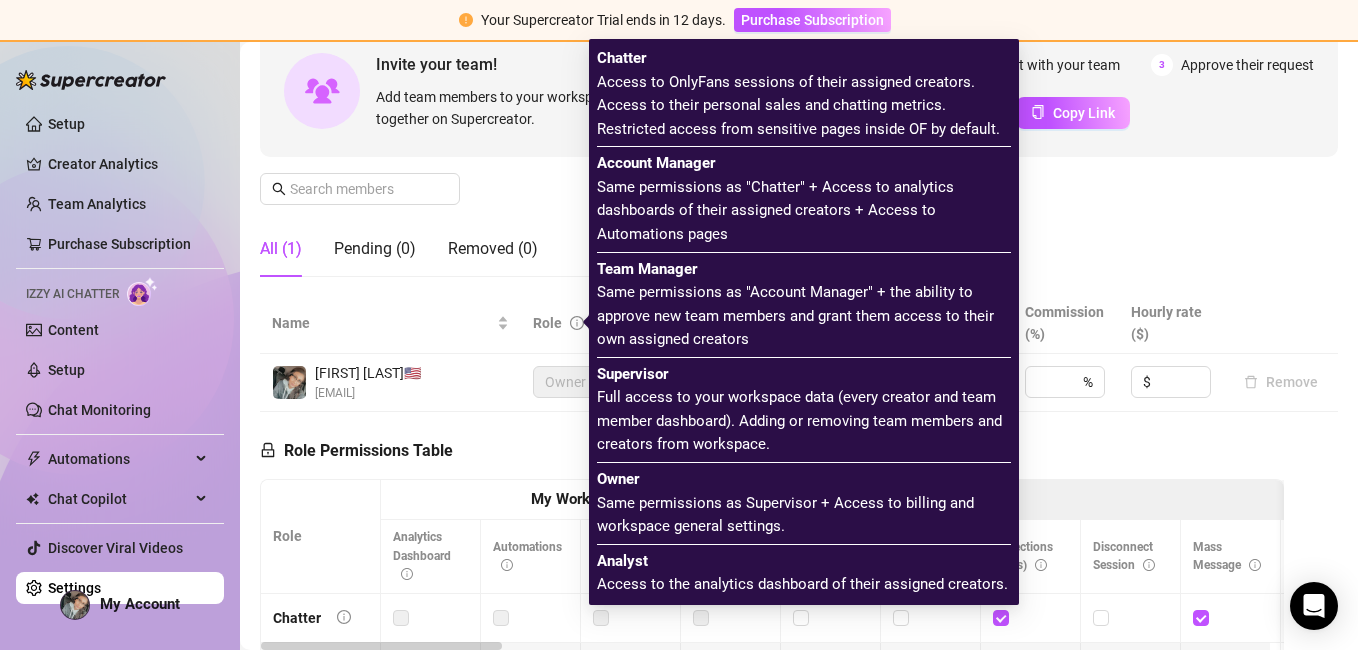 click 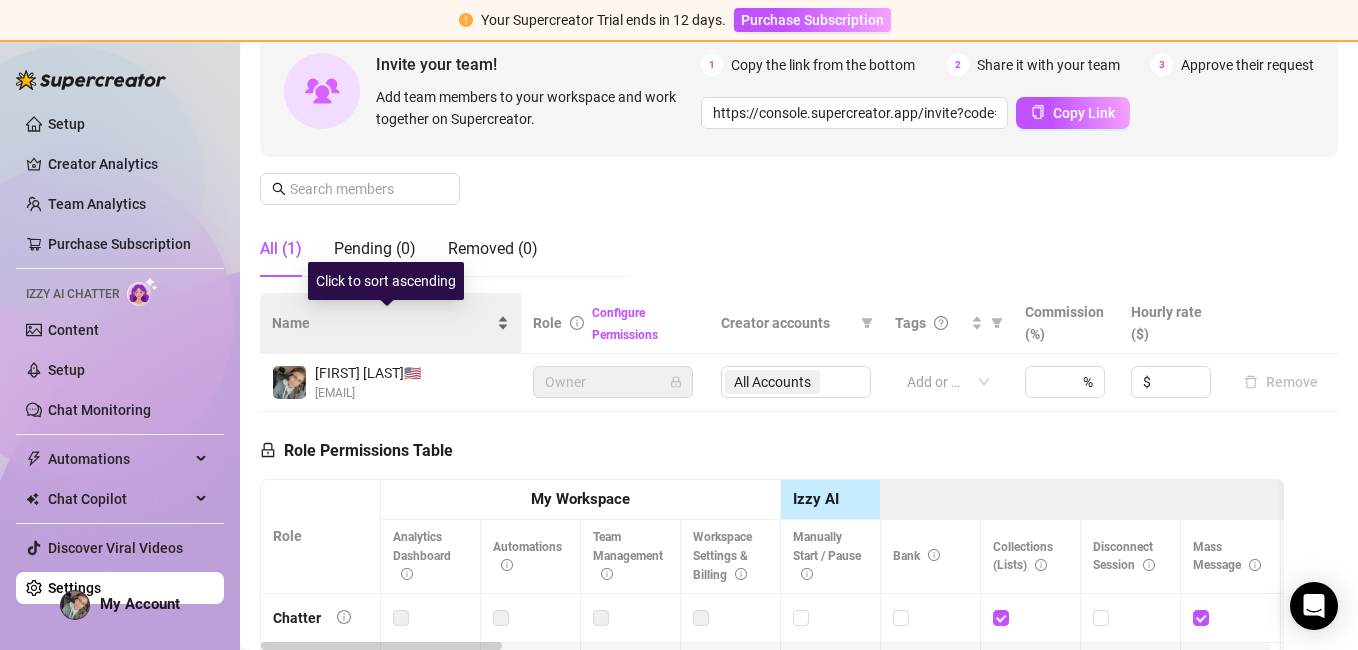 click on "Name" at bounding box center [390, 323] 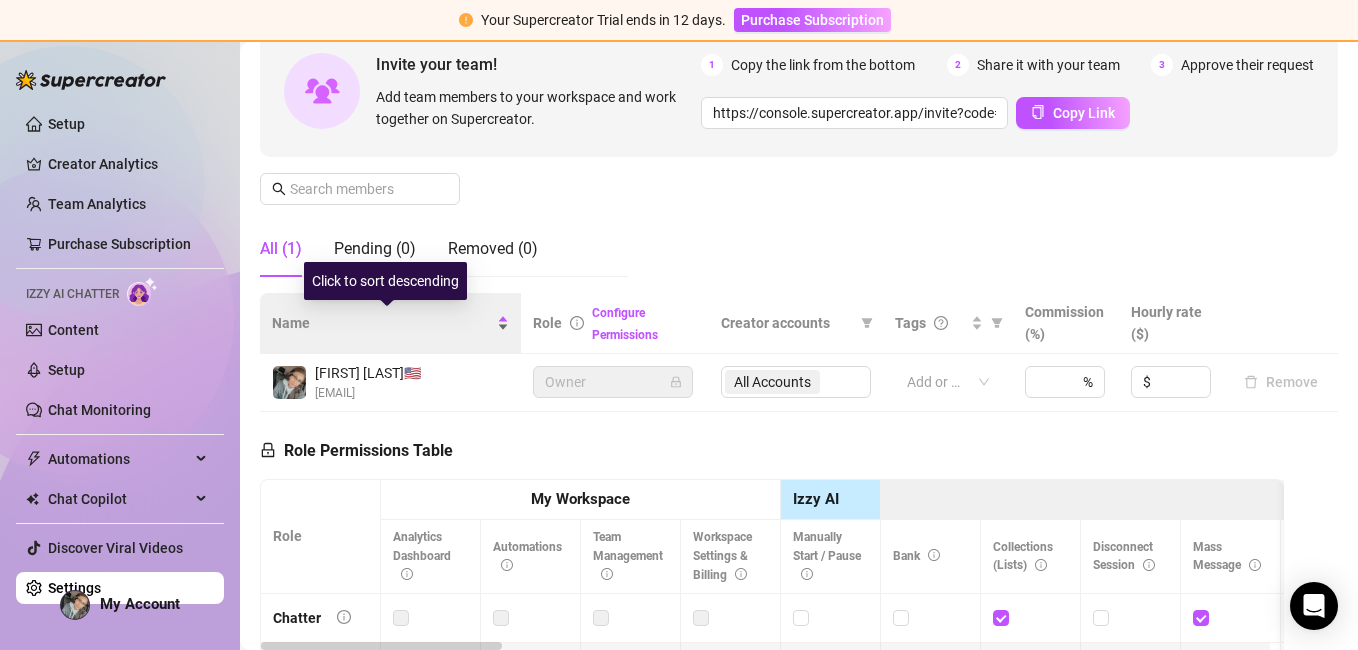 click on "Name" at bounding box center (390, 323) 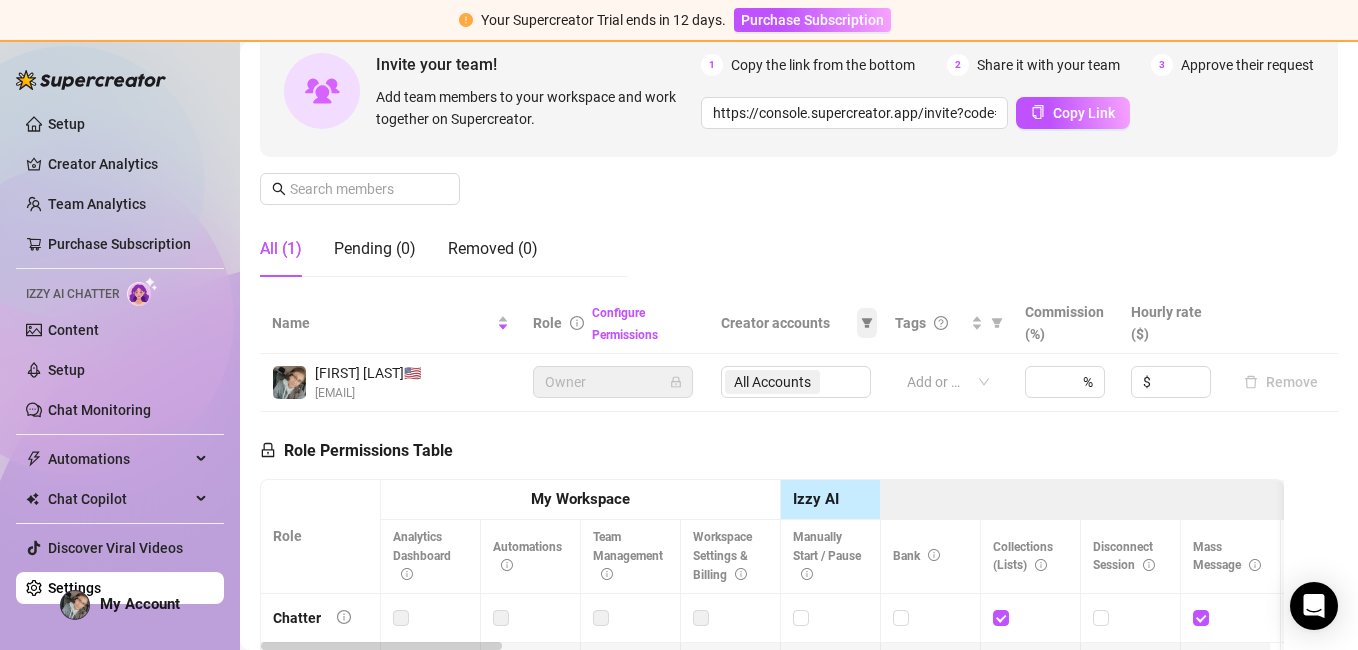 click 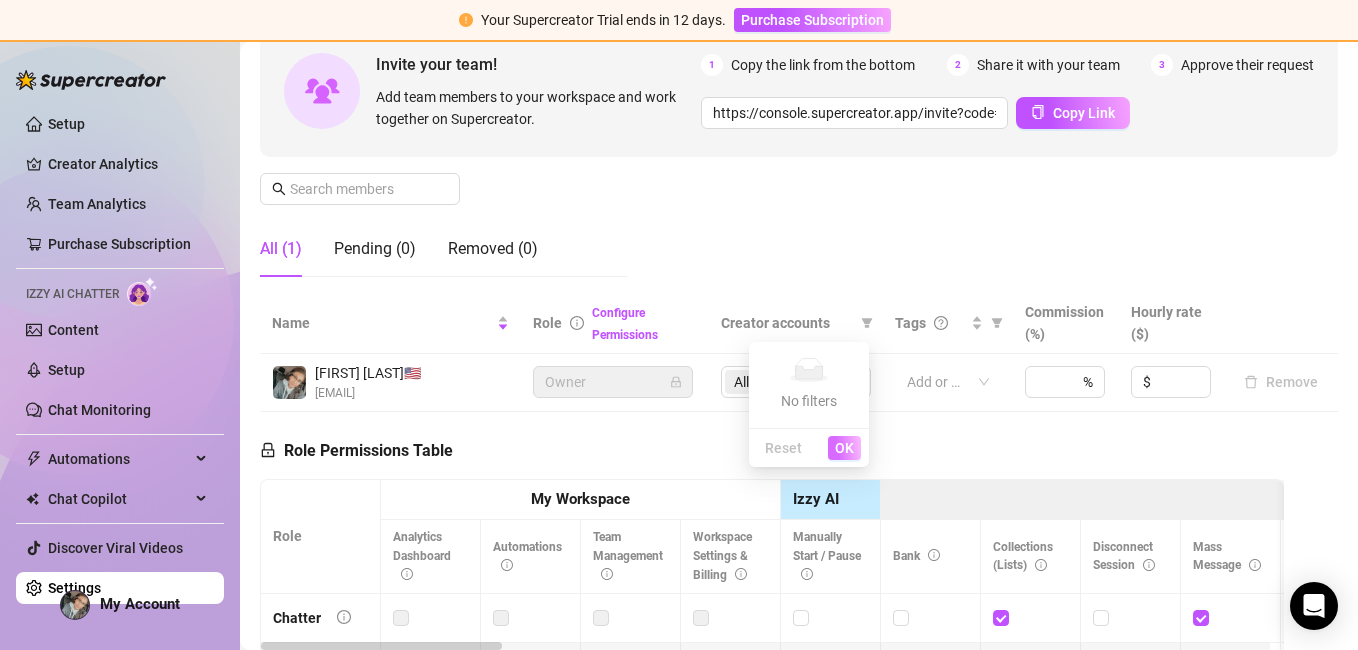 click on "OK" at bounding box center [844, 448] 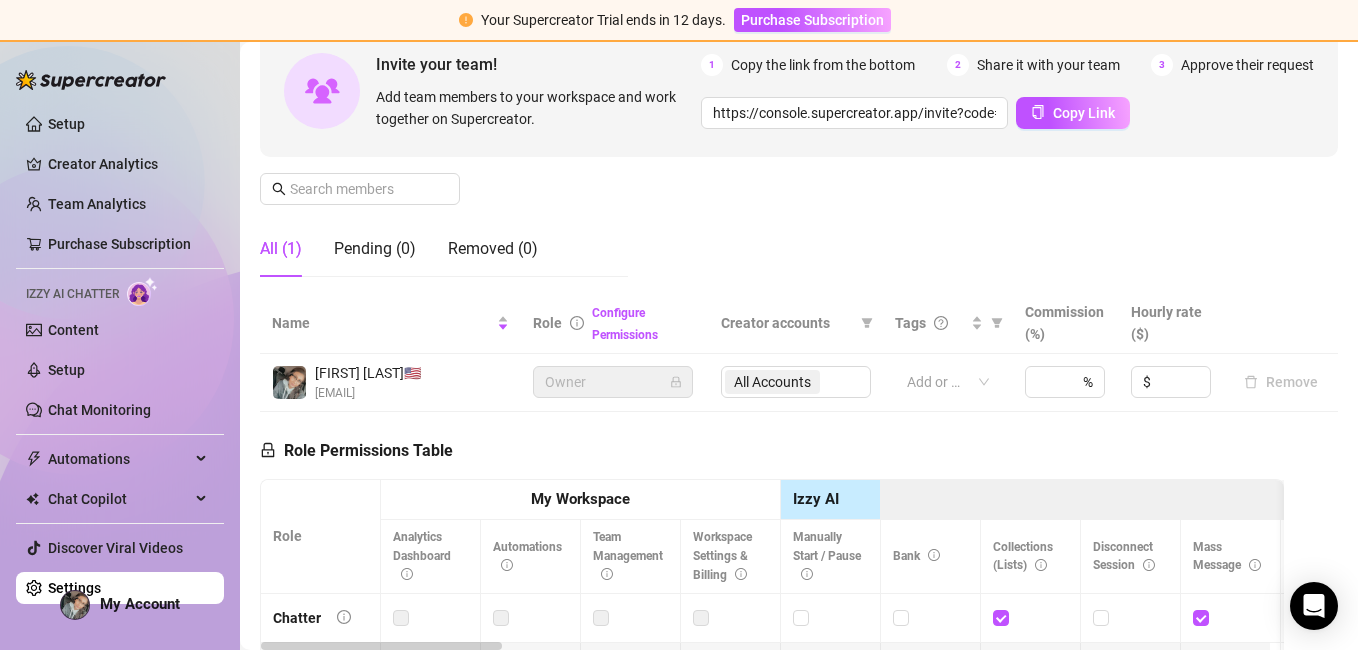 click on "All Accounts" at bounding box center (796, 382) 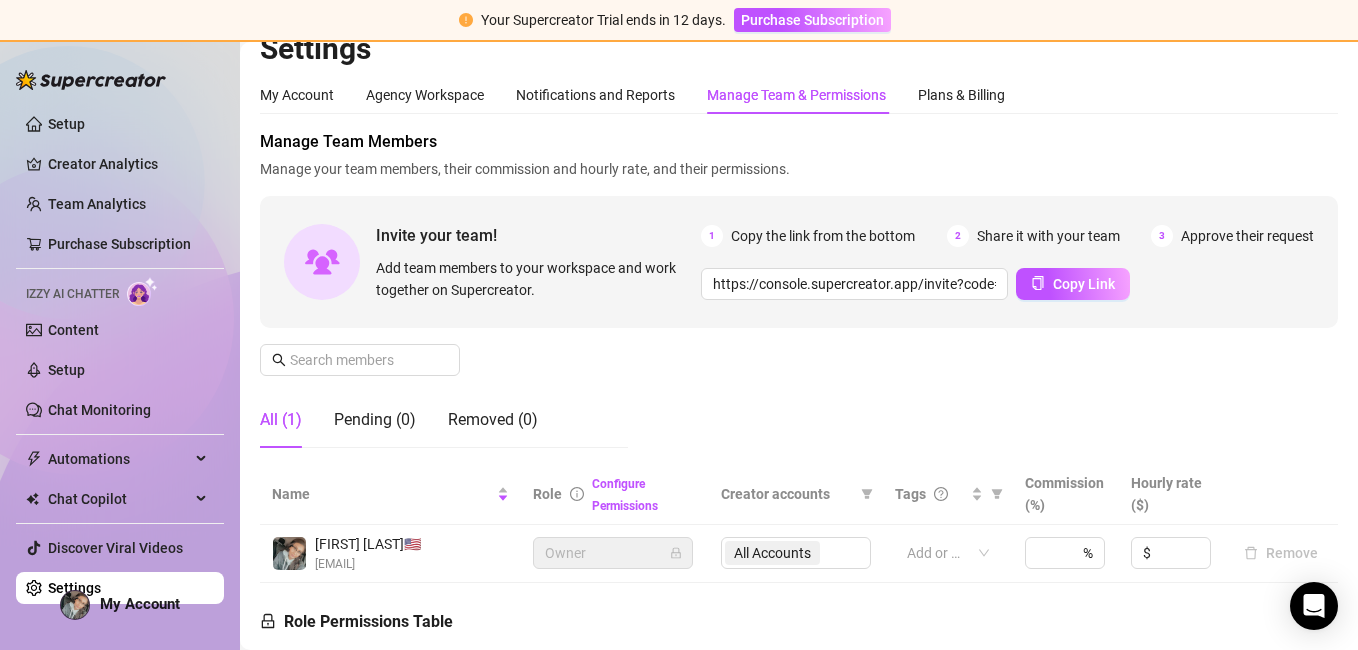 scroll, scrollTop: 0, scrollLeft: 0, axis: both 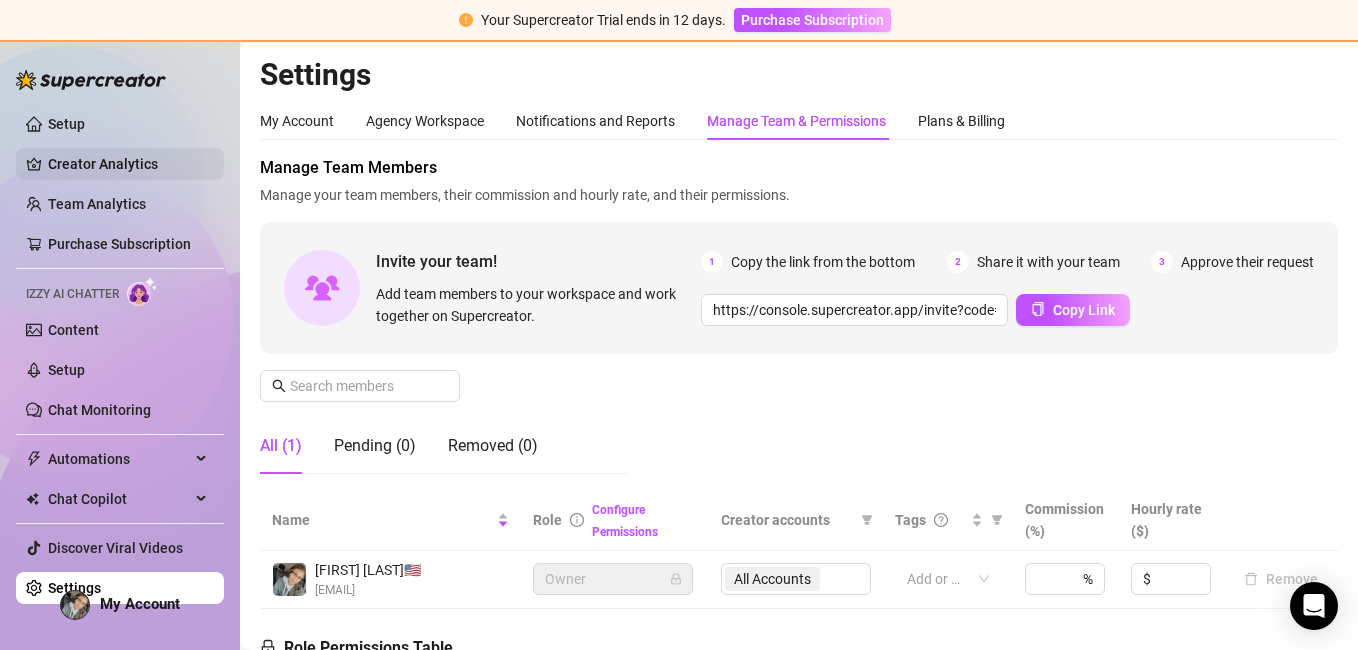 click on "Creator Analytics" at bounding box center [128, 164] 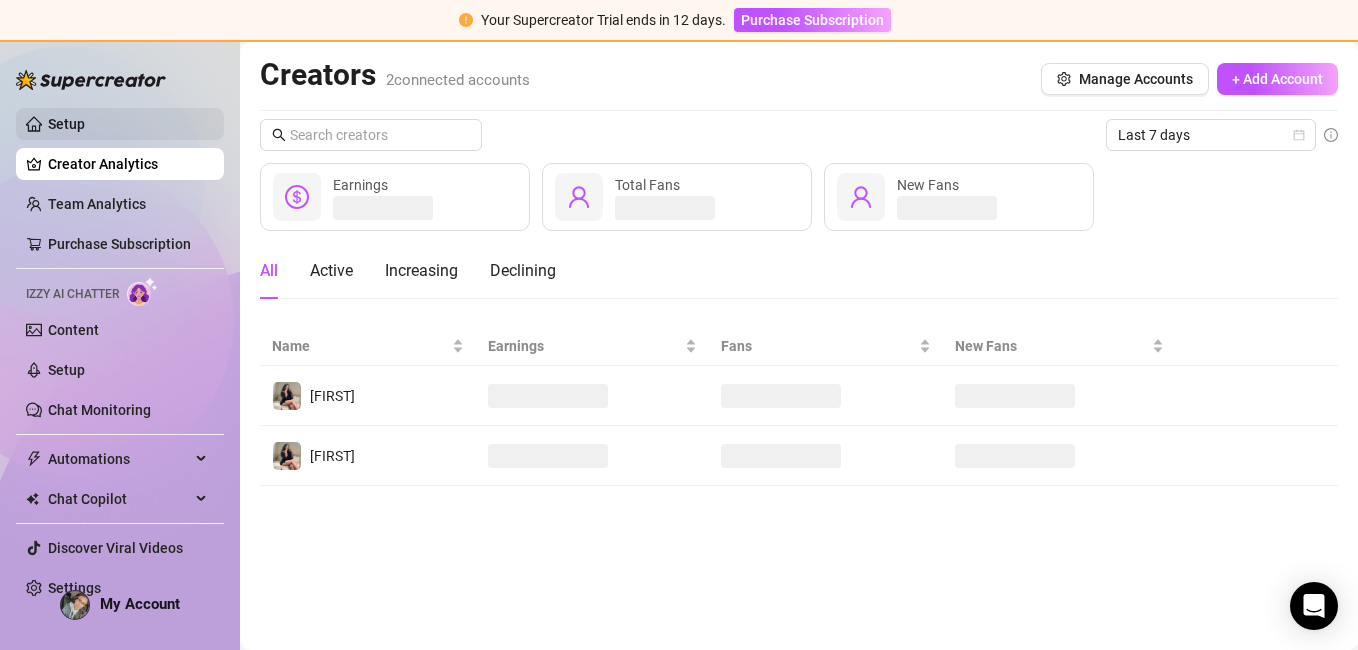 click on "Setup" at bounding box center (66, 124) 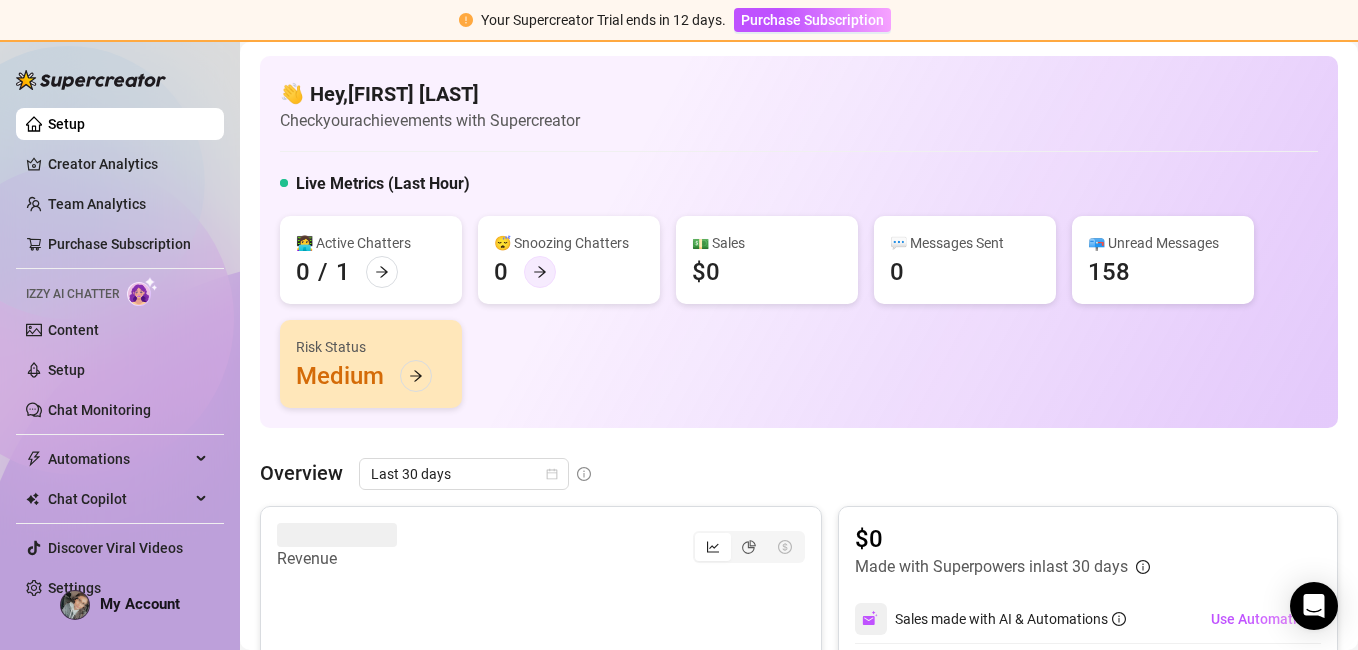 click at bounding box center [540, 272] 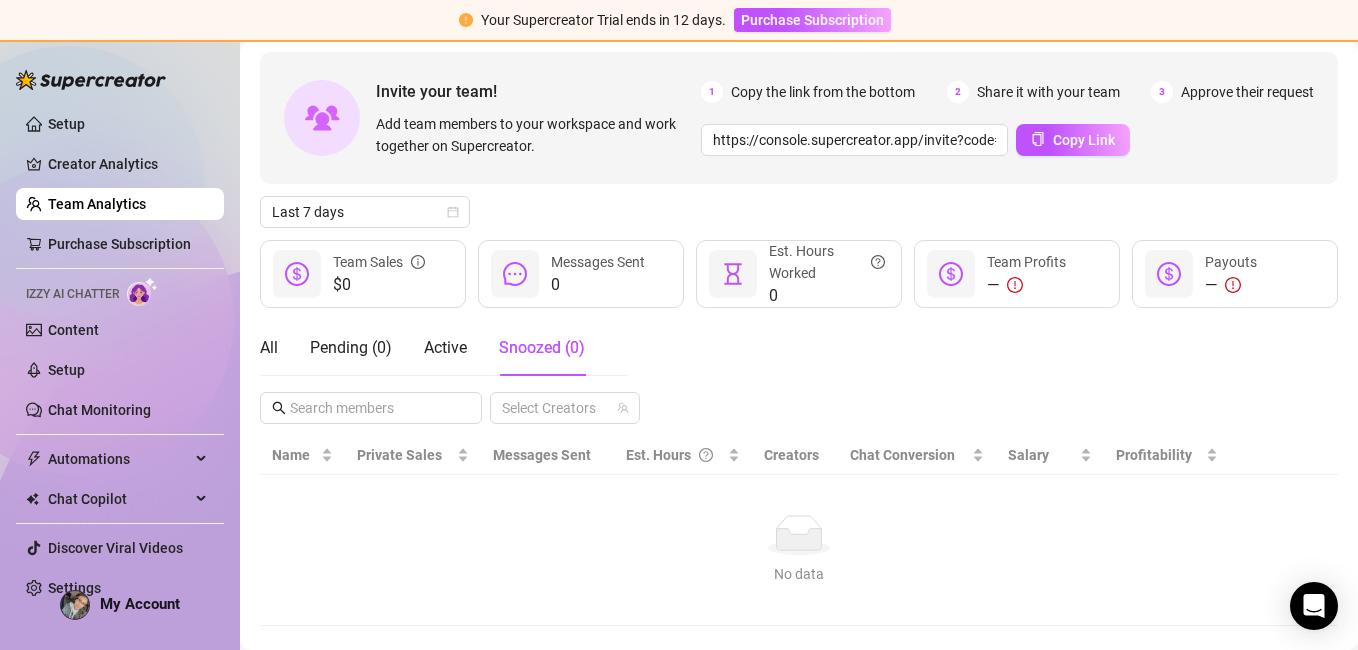scroll, scrollTop: 119, scrollLeft: 0, axis: vertical 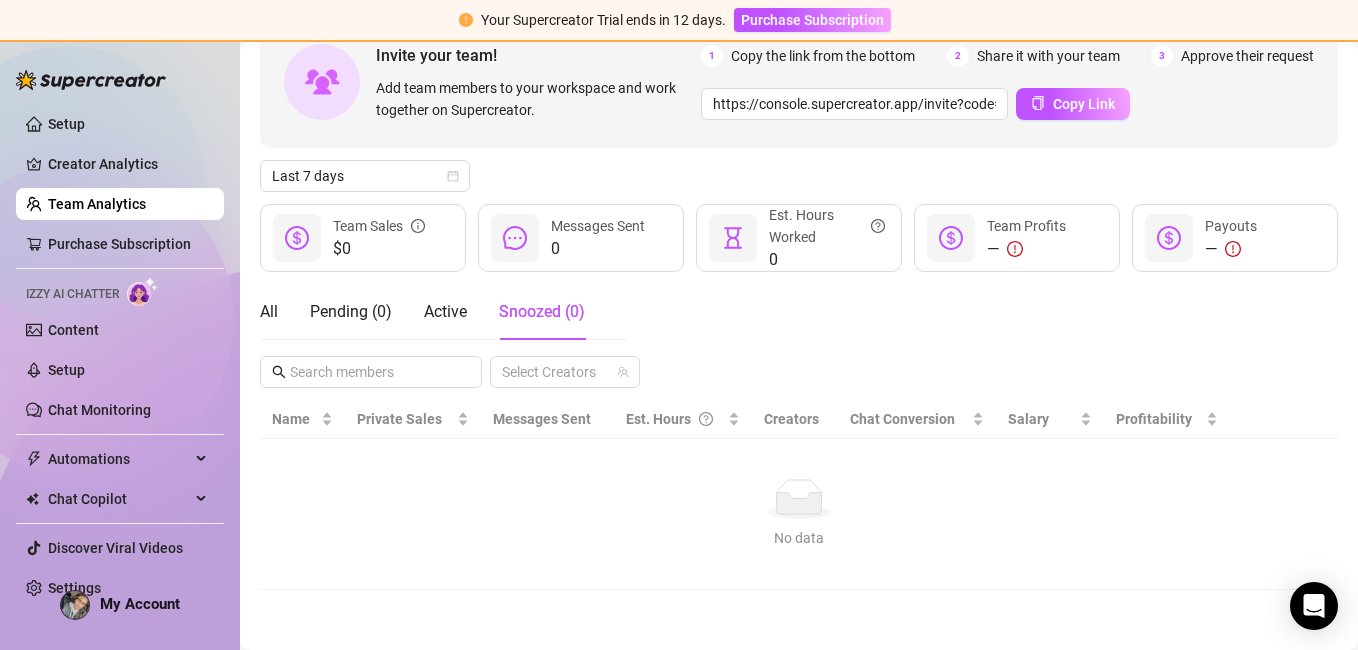 click on "Setup Creator Analytics   Team Analytics Purchase Subscription Izzy AI Chatter Content Setup Chat Monitoring Automations All Message Flow Beta Bump Online Fans Expired Fans Chat Copilot Discover Viral Videos Settings" at bounding box center [120, 356] 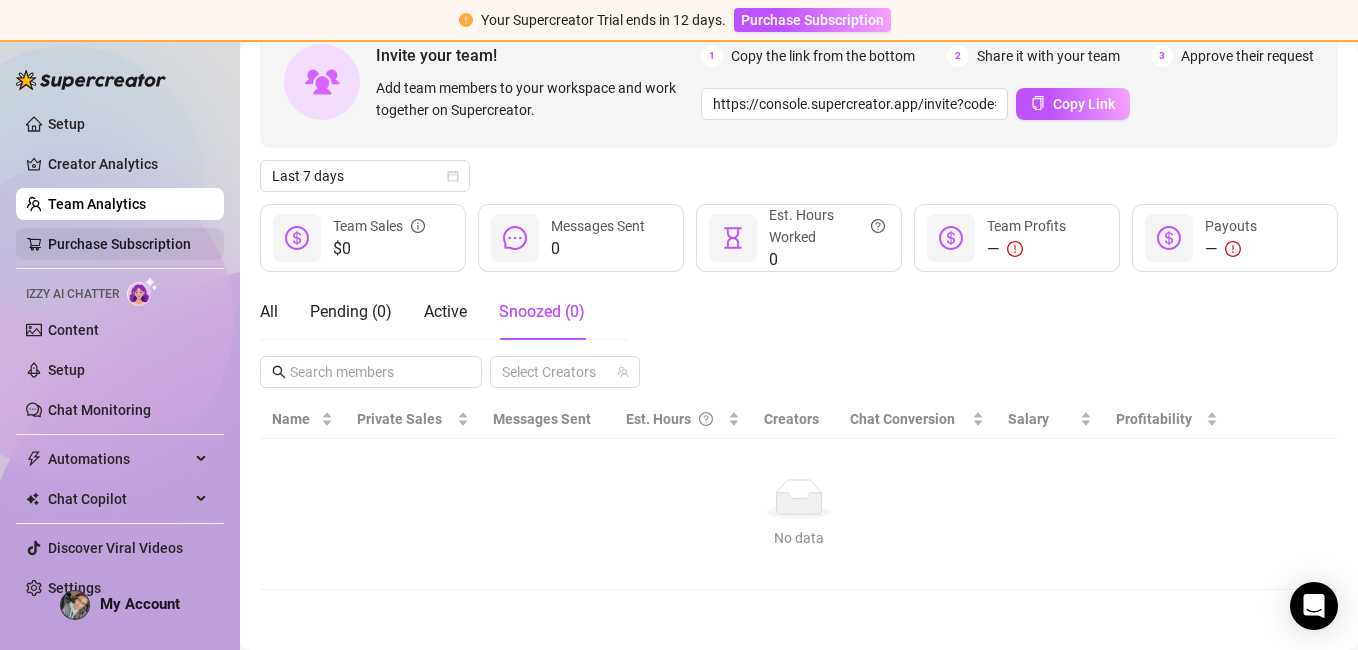 click on "Purchase Subscription" at bounding box center (119, 244) 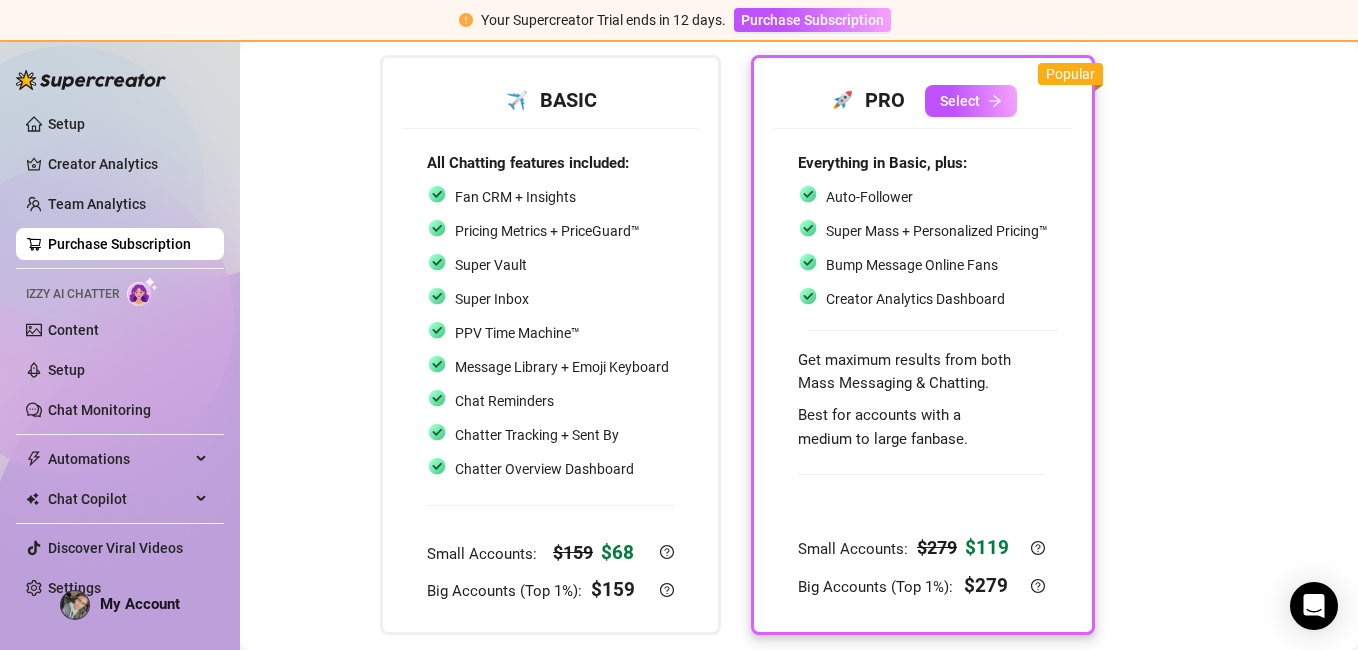 click on "Izzy AI Chatter" at bounding box center (72, 294) 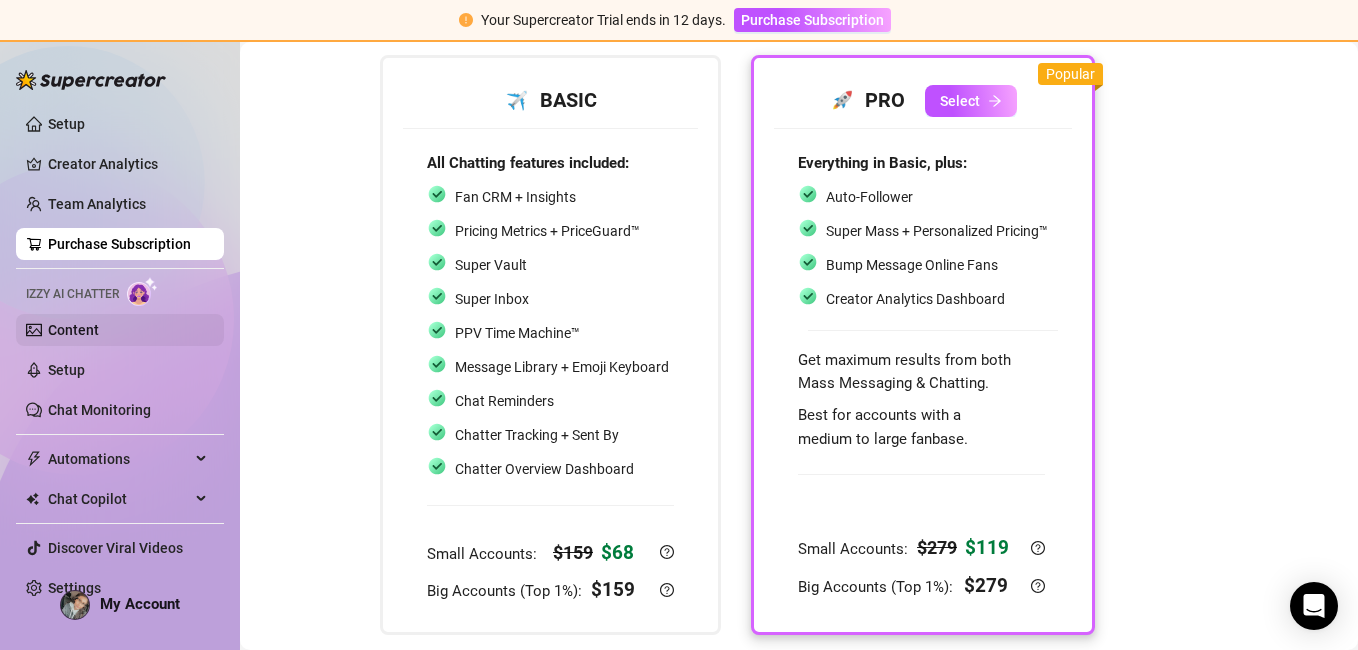 click on "Content" at bounding box center [73, 330] 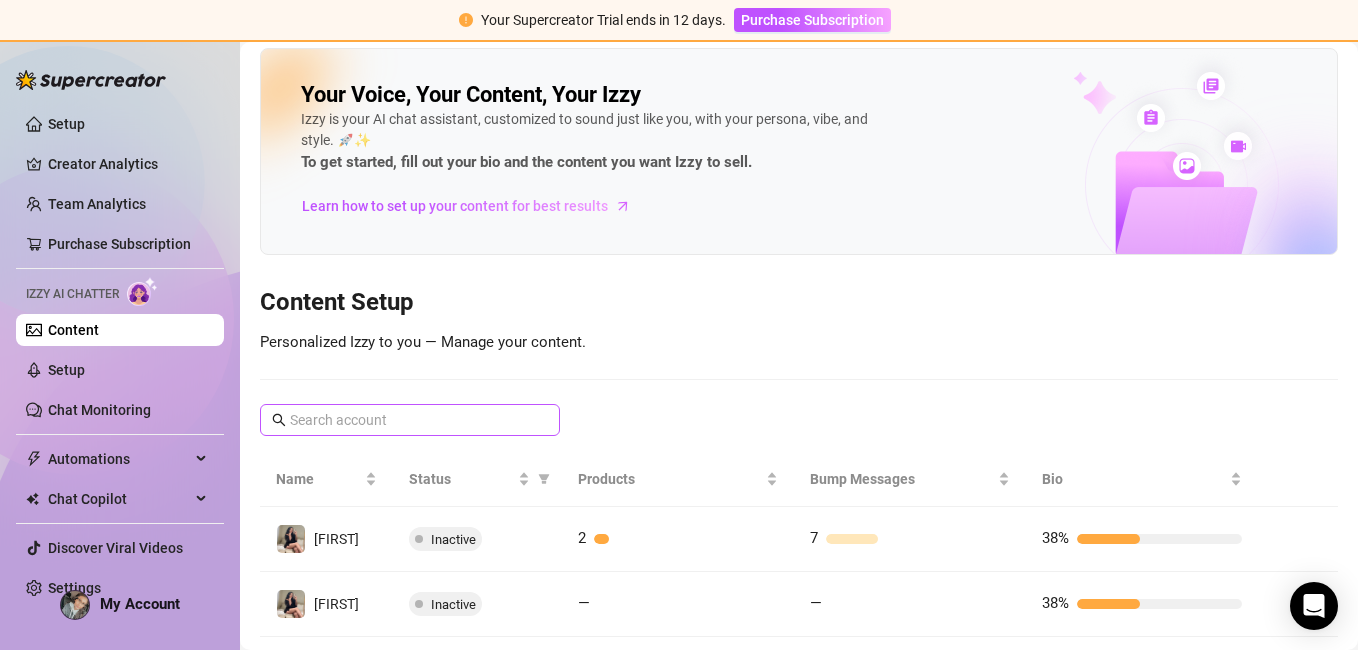 scroll, scrollTop: 0, scrollLeft: 0, axis: both 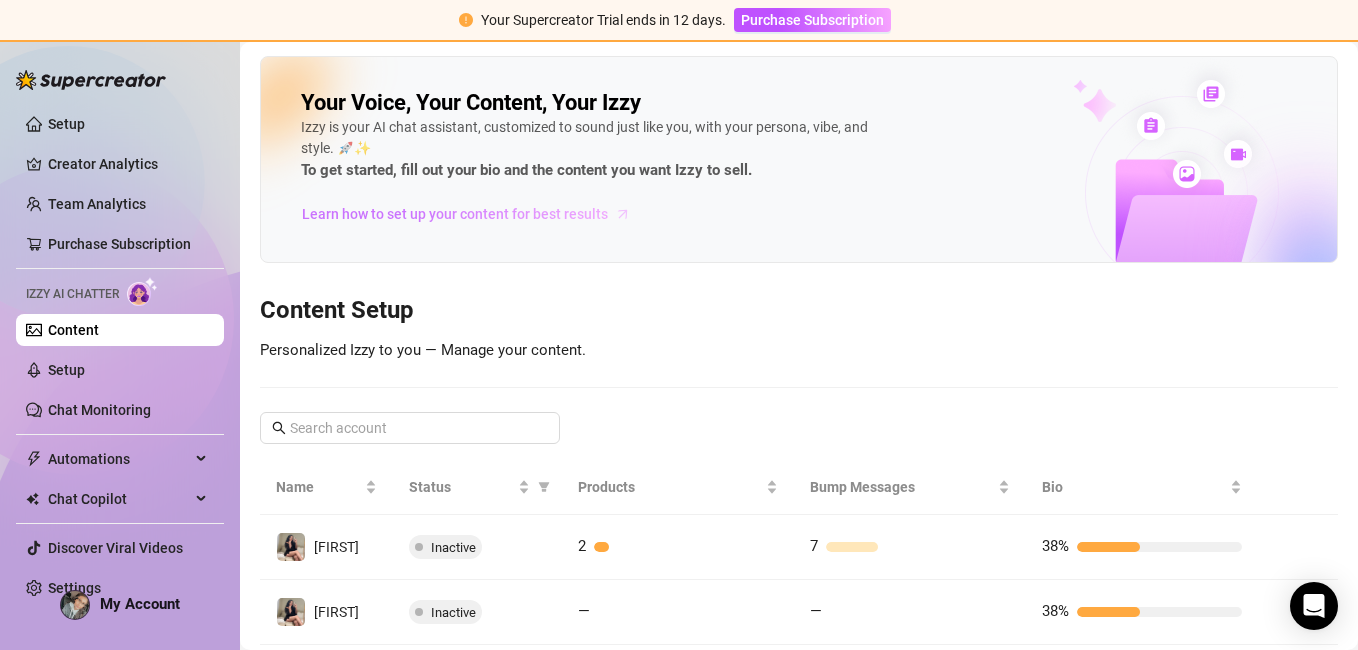click on "Learn how to set up your content for best results" at bounding box center (455, 214) 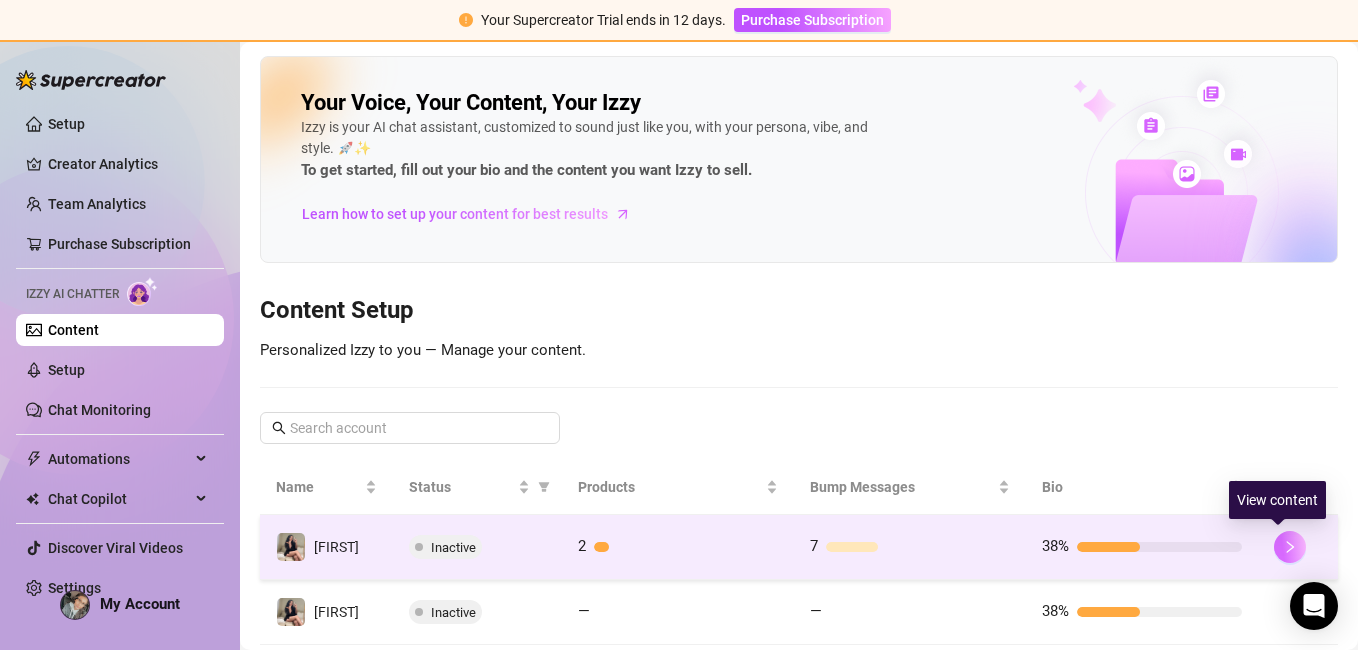 click 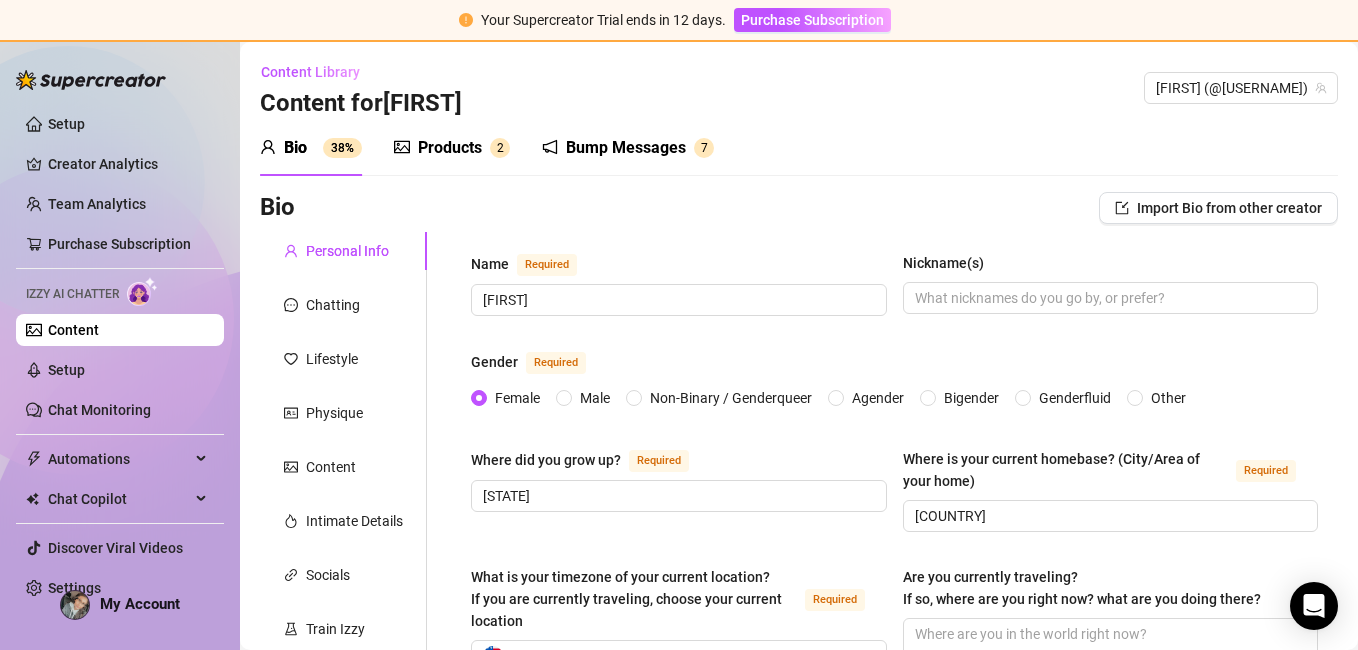 type 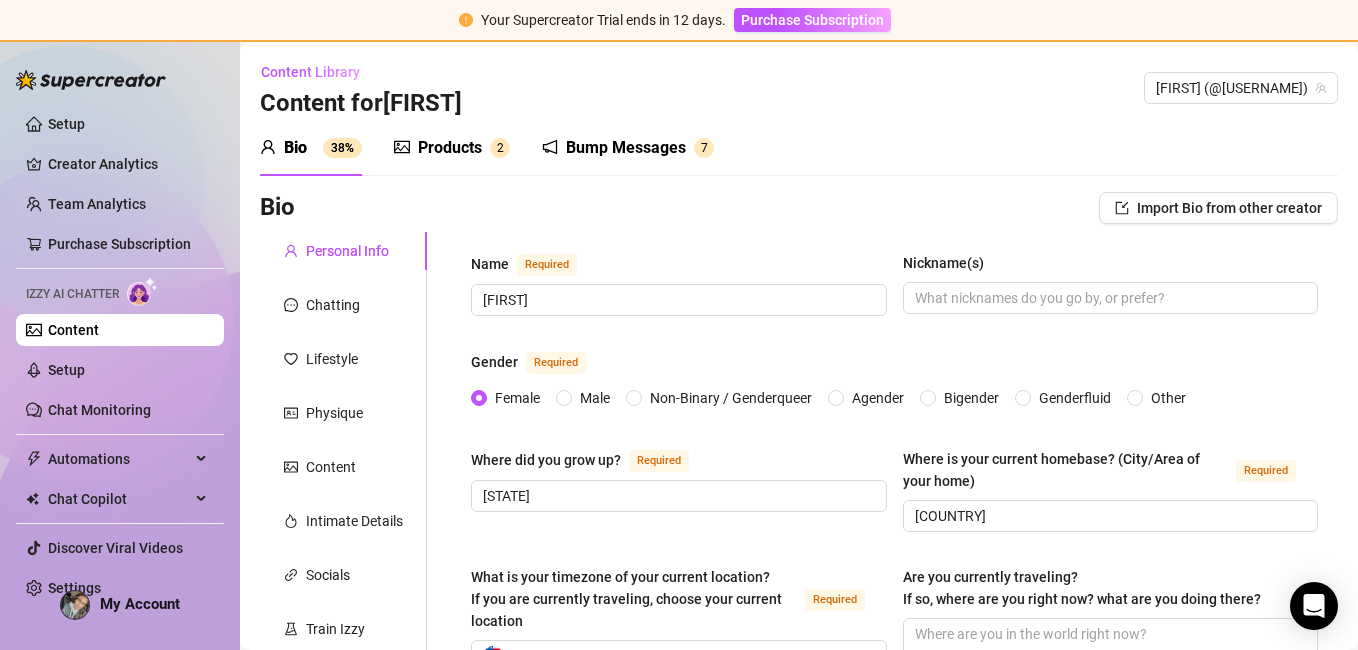 radio on "true" 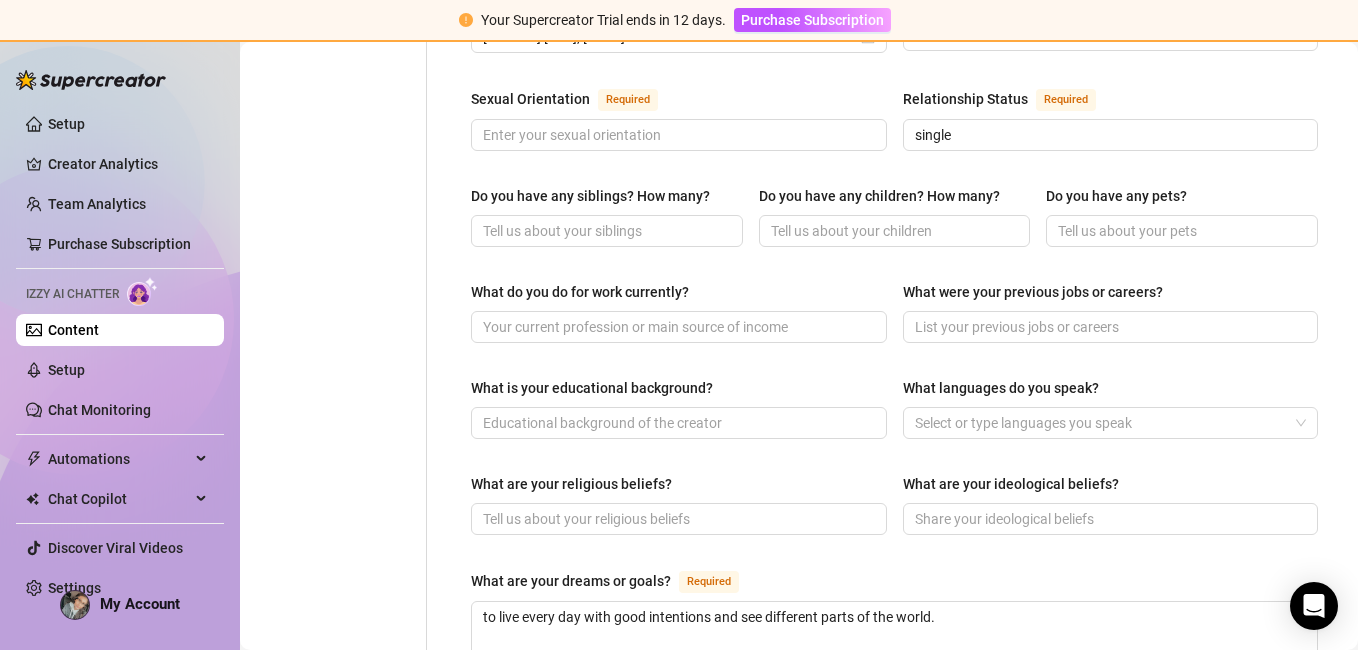 scroll, scrollTop: 0, scrollLeft: 0, axis: both 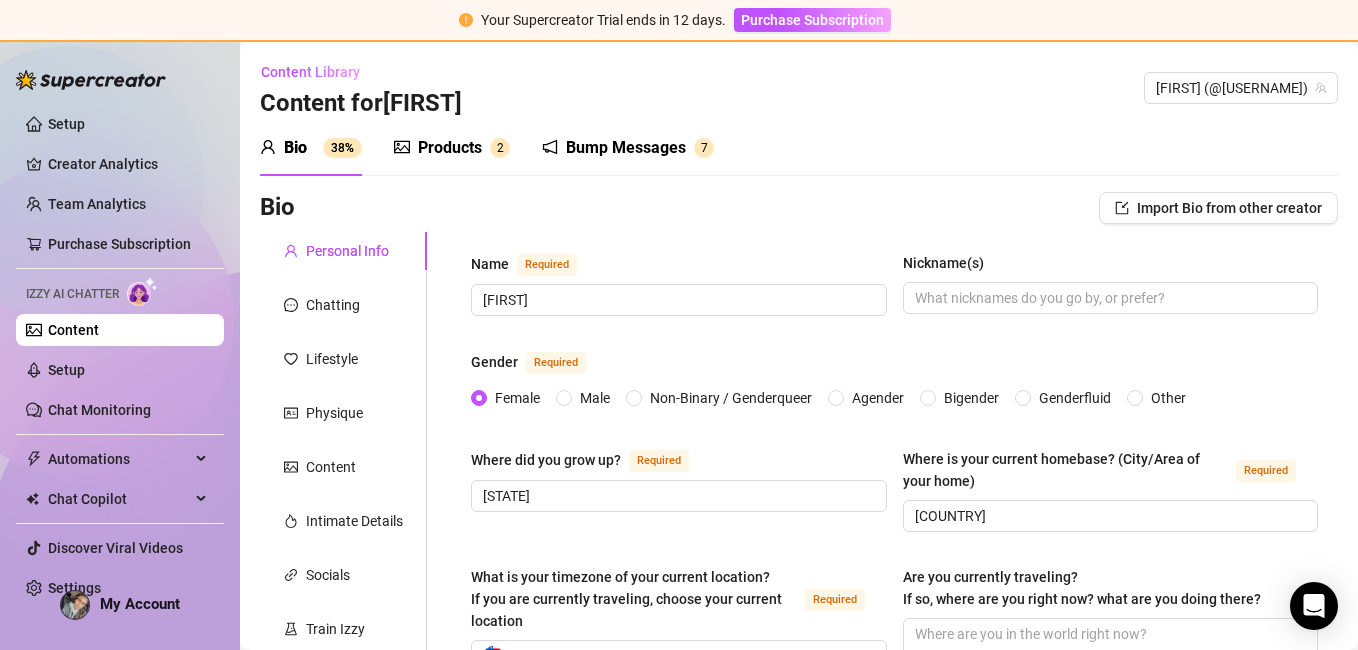 click on "38%" at bounding box center (342, 148) 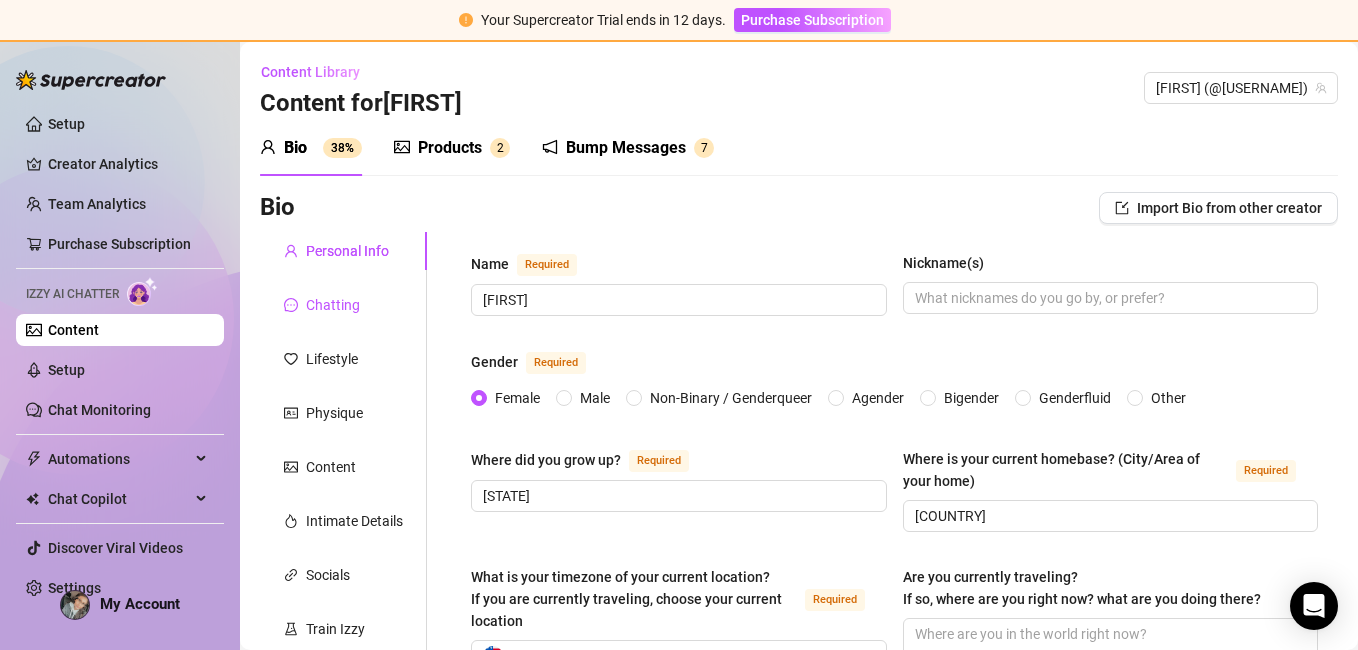 click on "Chatting" at bounding box center (322, 305) 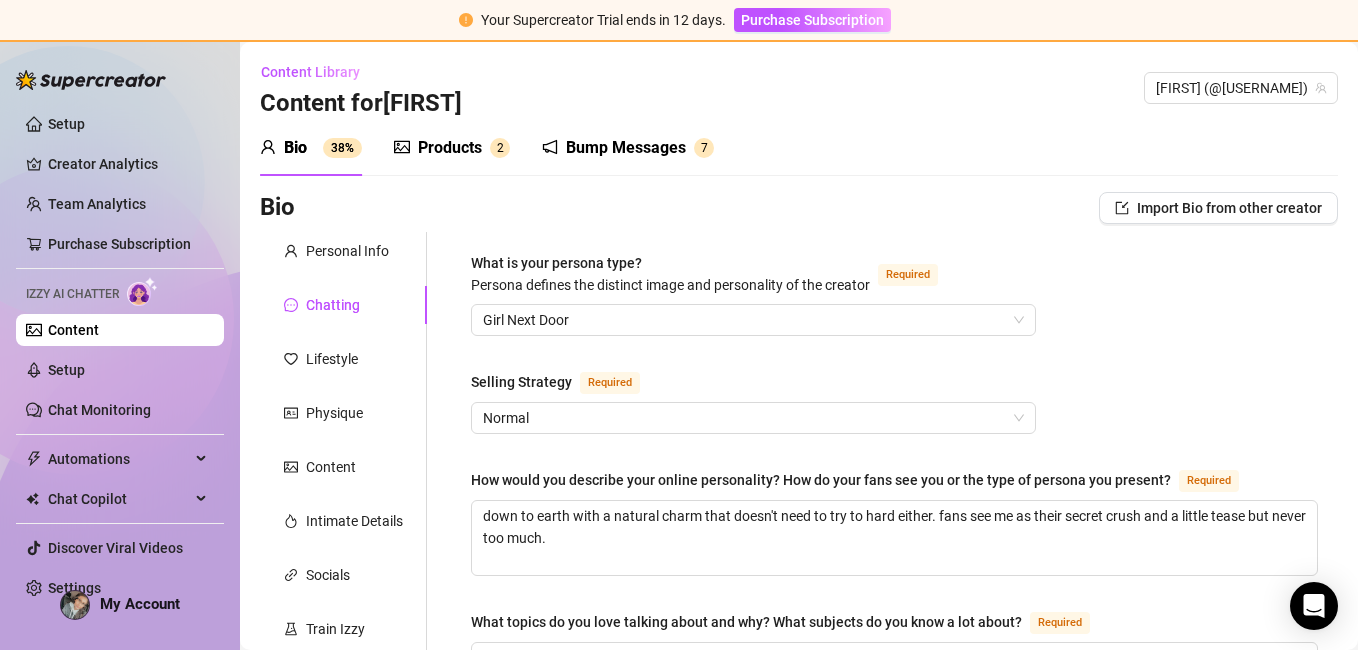 type 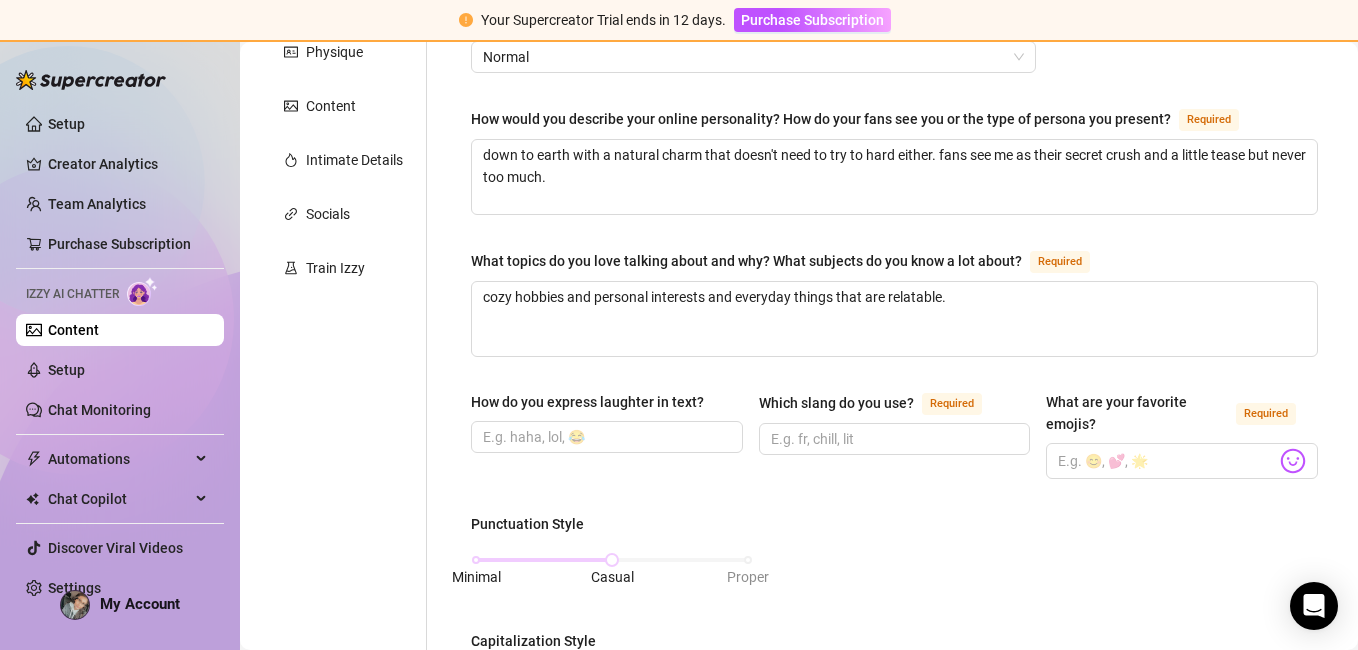 scroll, scrollTop: 437, scrollLeft: 0, axis: vertical 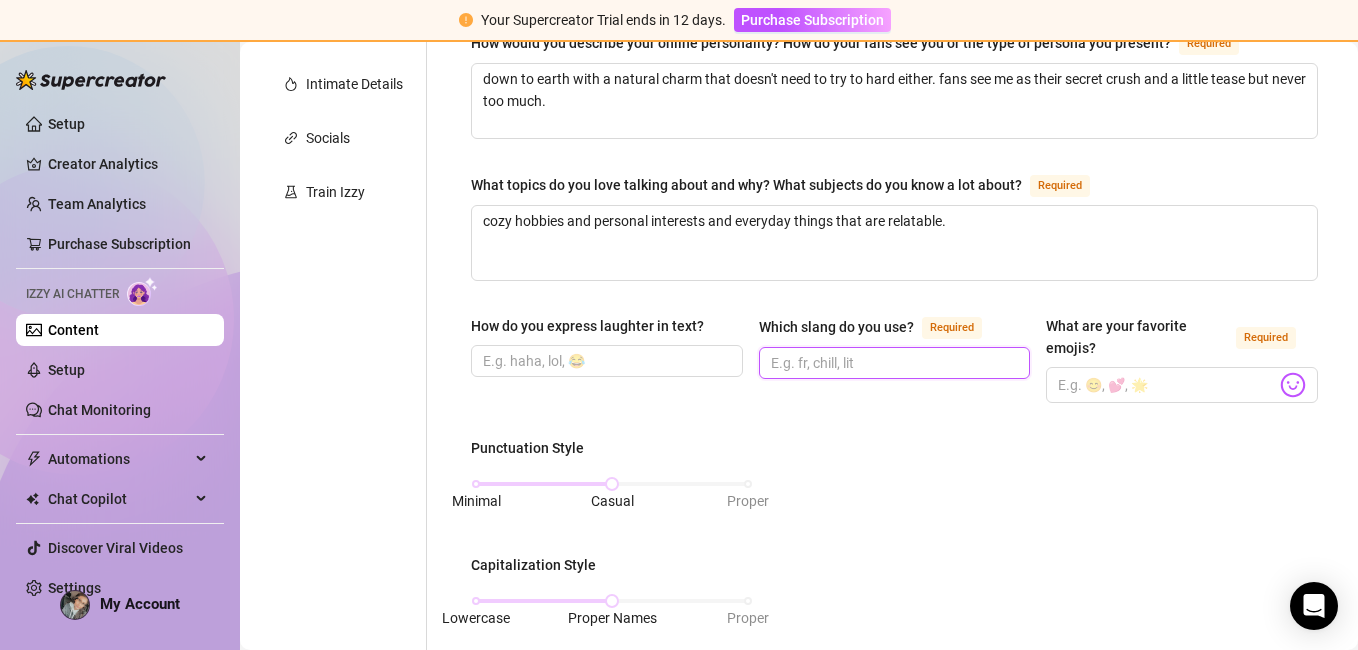 click on "Which slang do you use? Required" at bounding box center (893, 363) 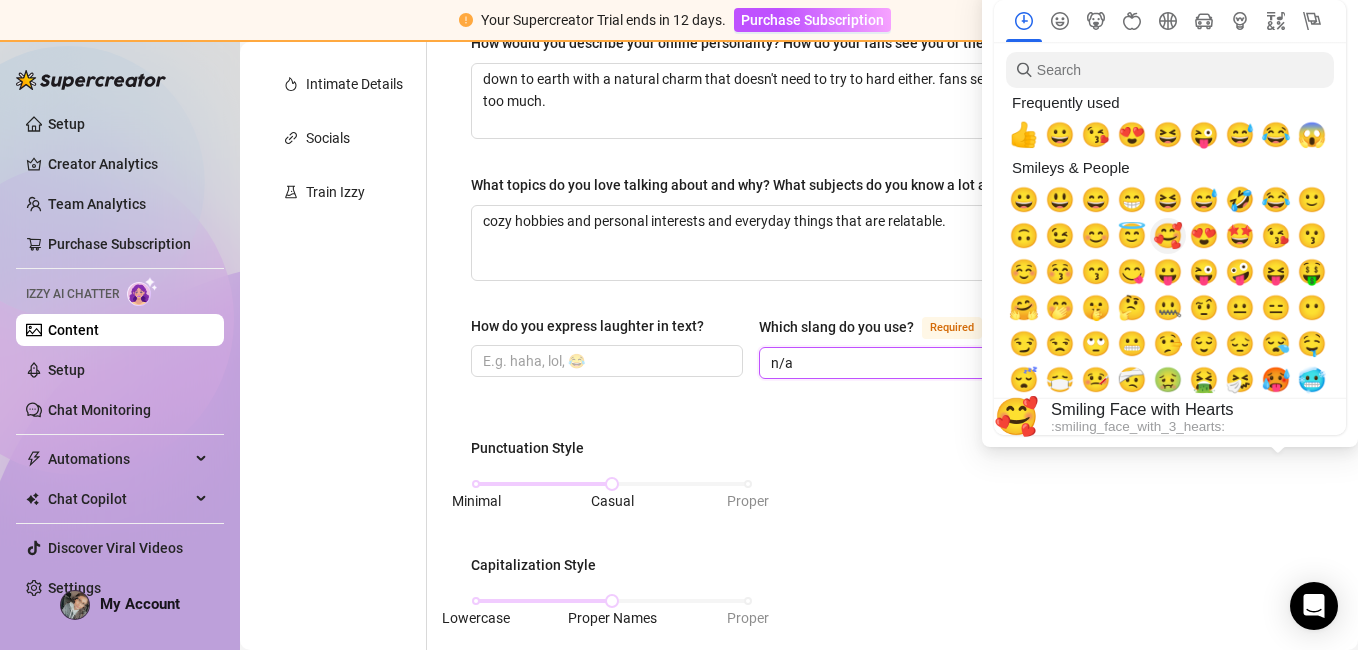 type on "n/a" 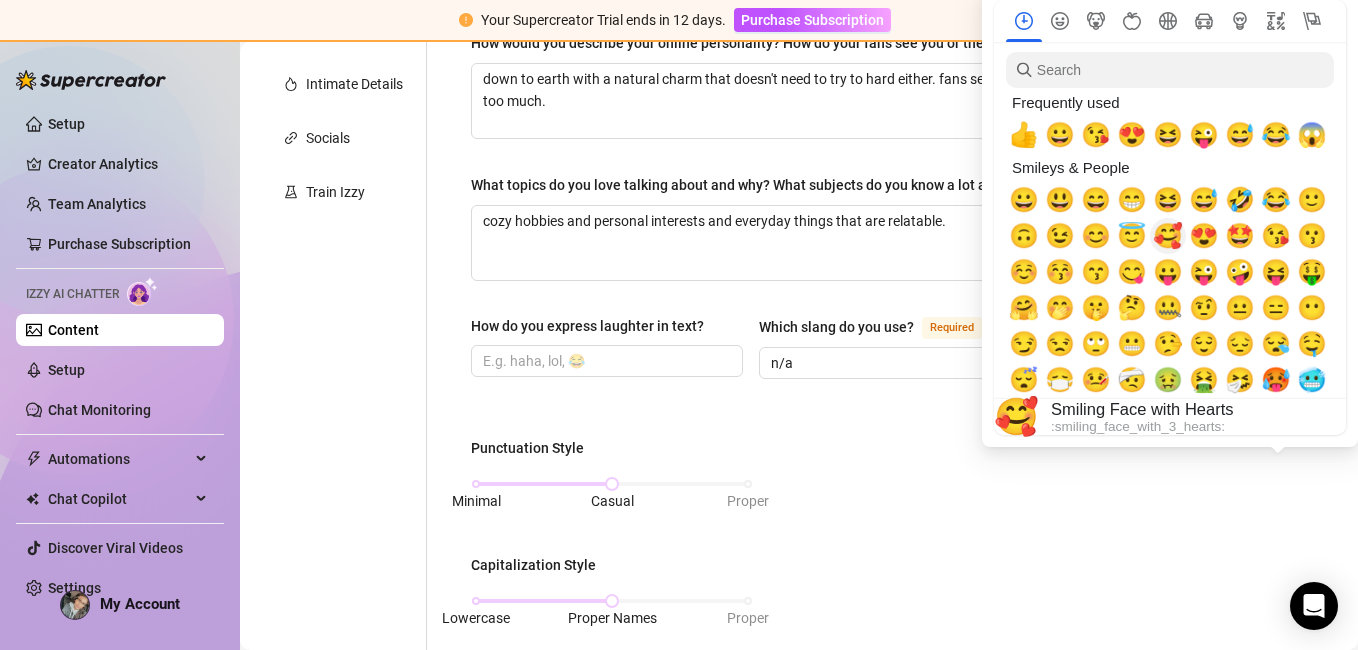 click on "🥰" at bounding box center [1168, 236] 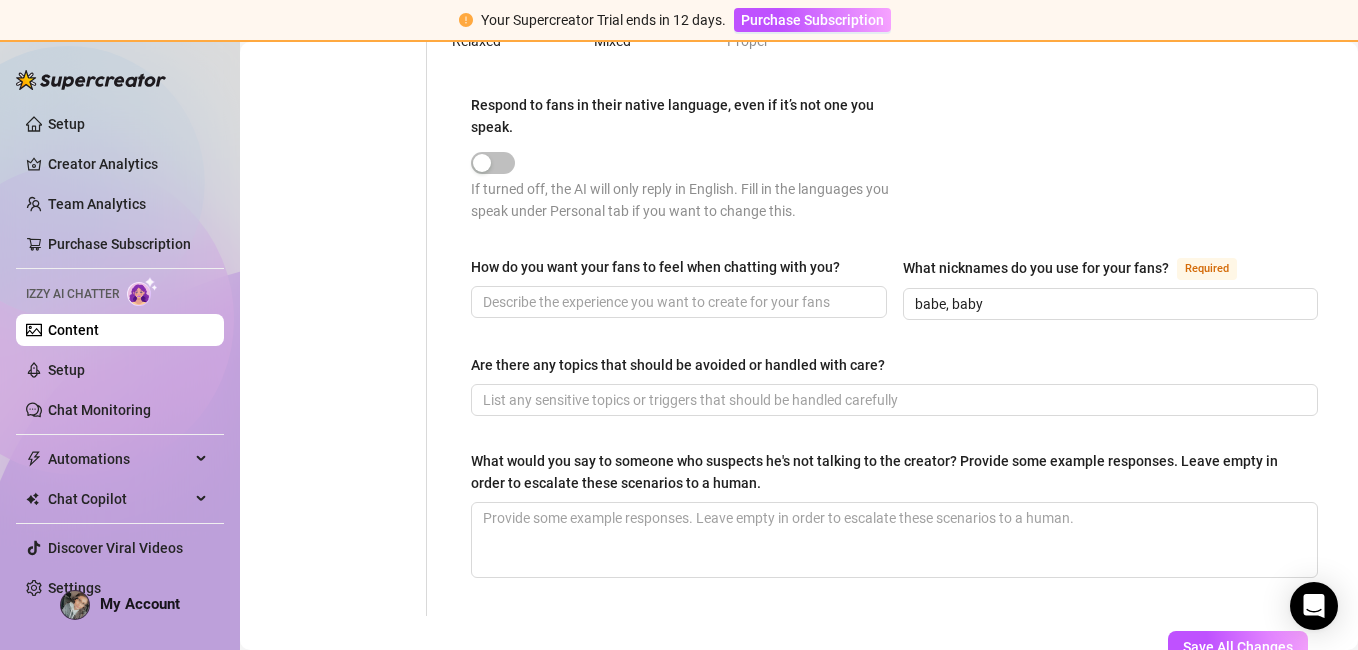 scroll, scrollTop: 1129, scrollLeft: 0, axis: vertical 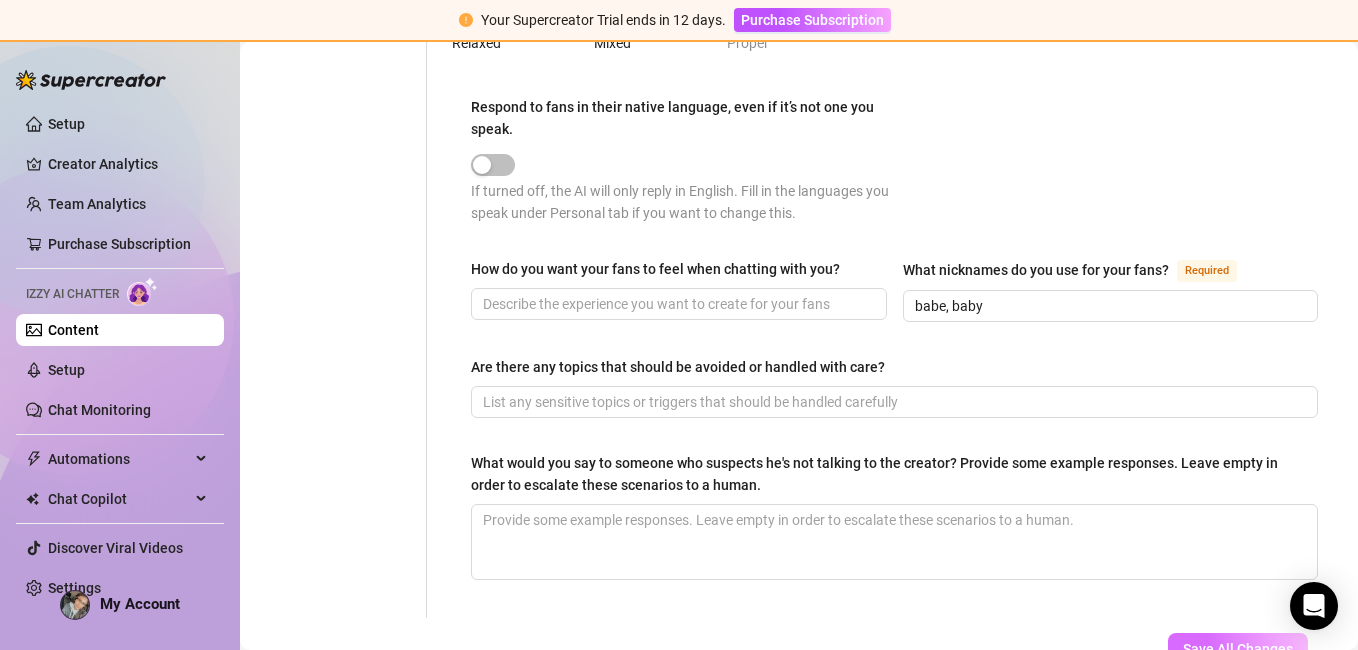 type on "🥰" 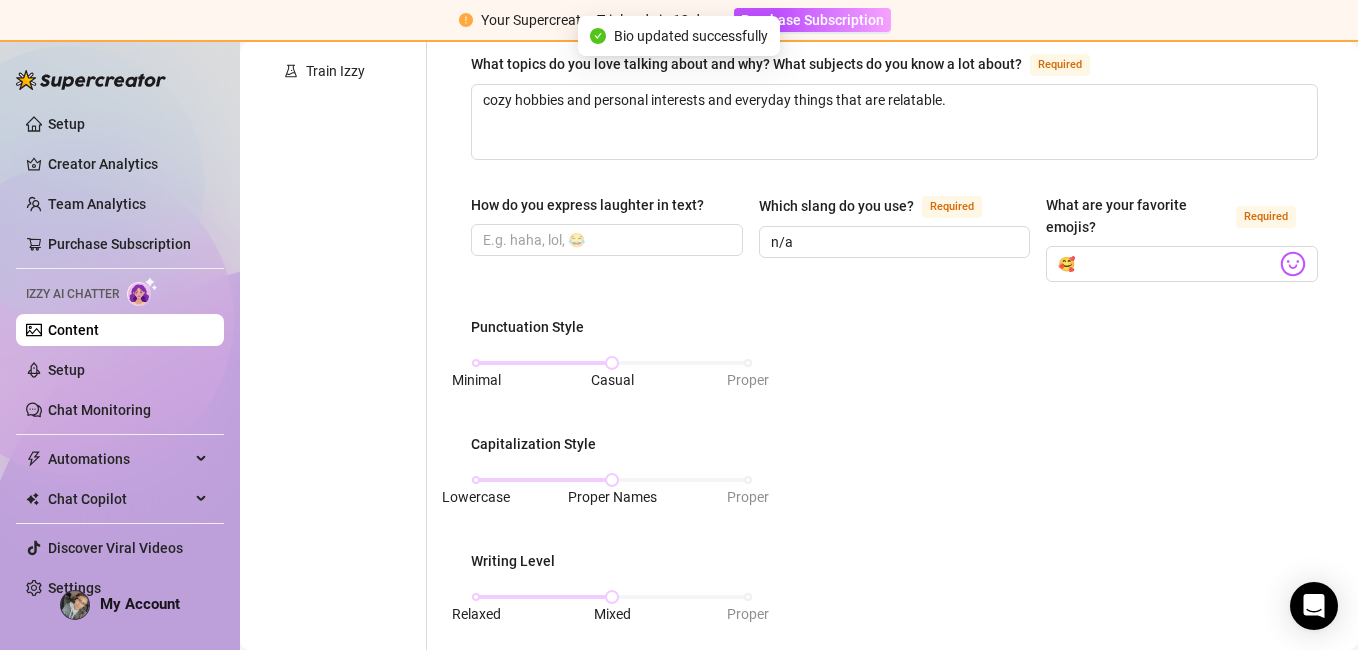 scroll, scrollTop: 0, scrollLeft: 0, axis: both 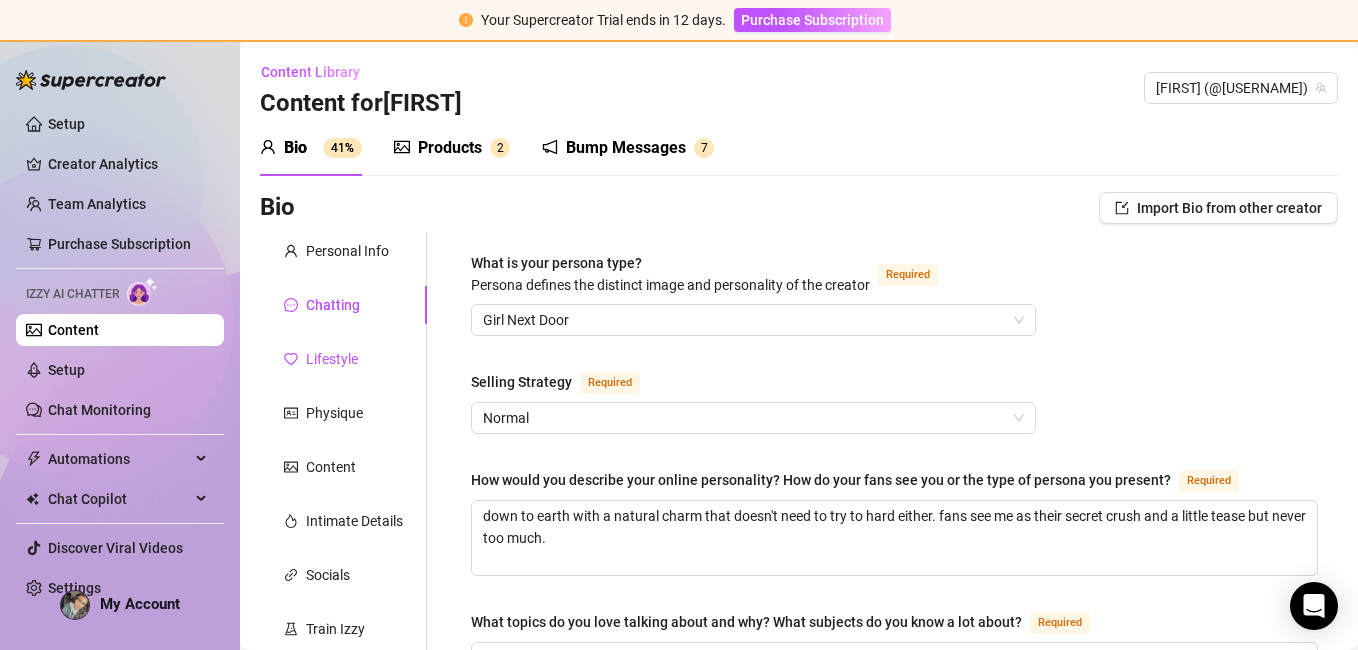click on "Lifestyle" at bounding box center (332, 359) 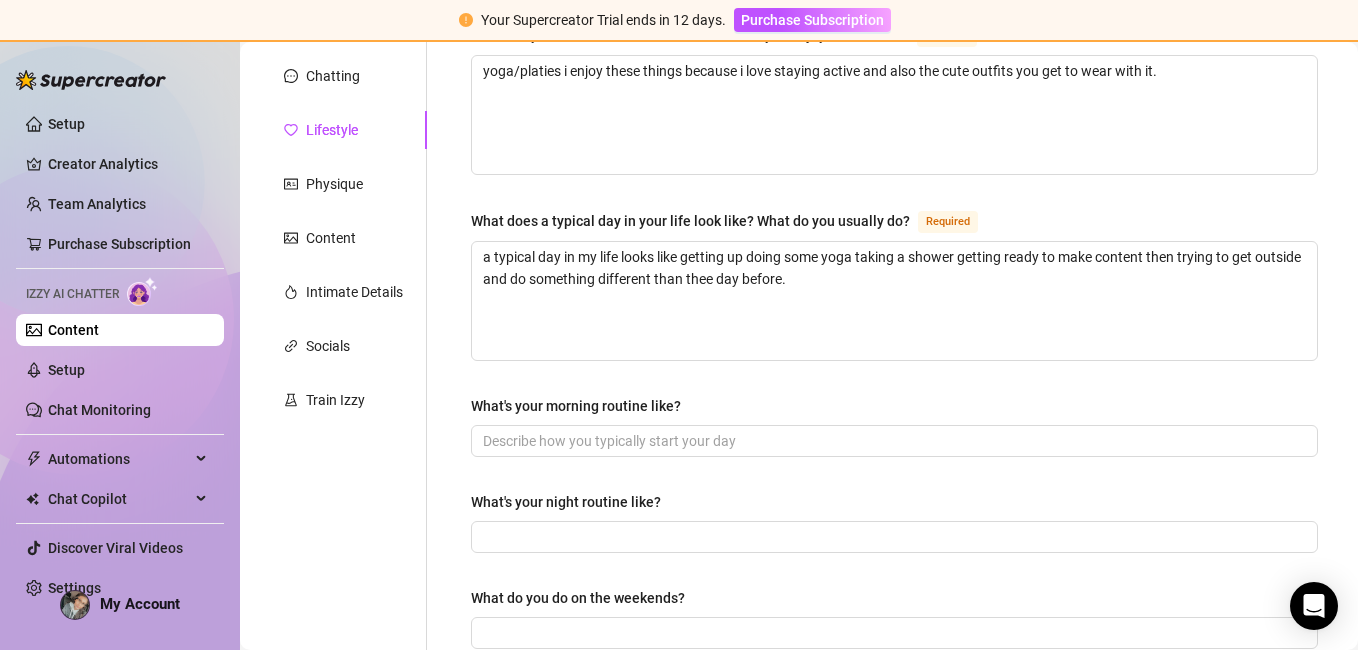 scroll, scrollTop: 228, scrollLeft: 0, axis: vertical 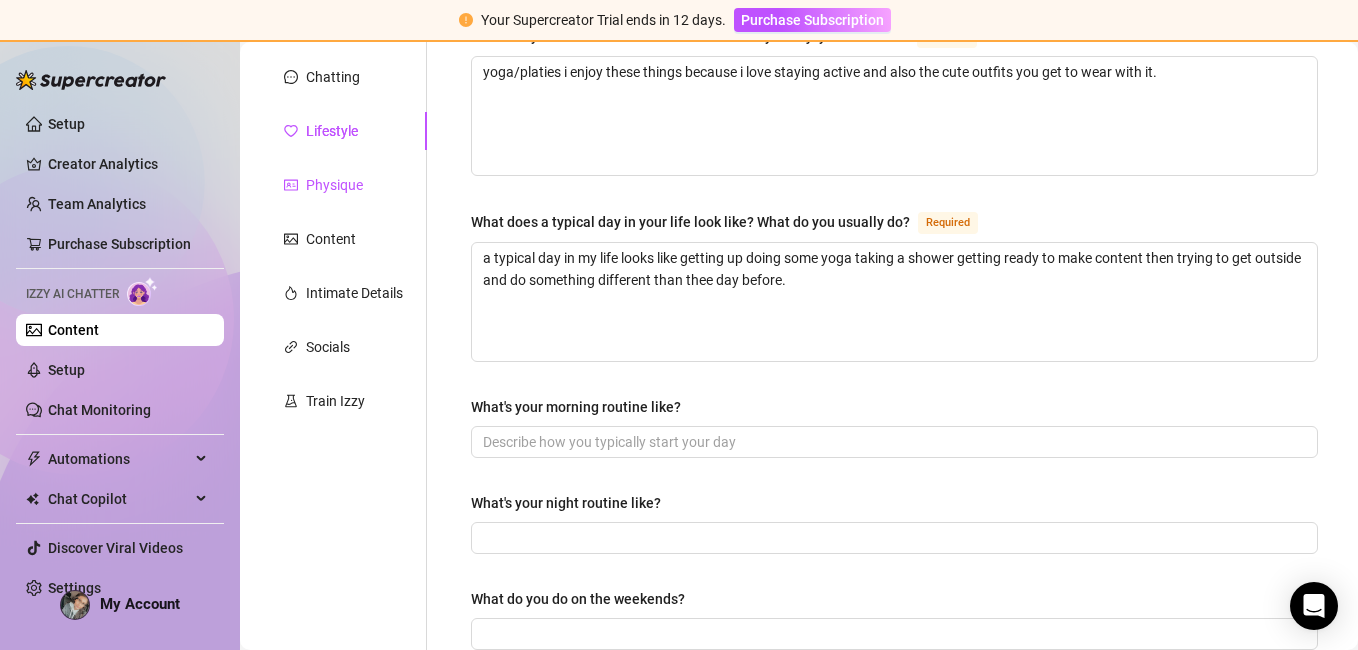 click on "Physique" at bounding box center (334, 185) 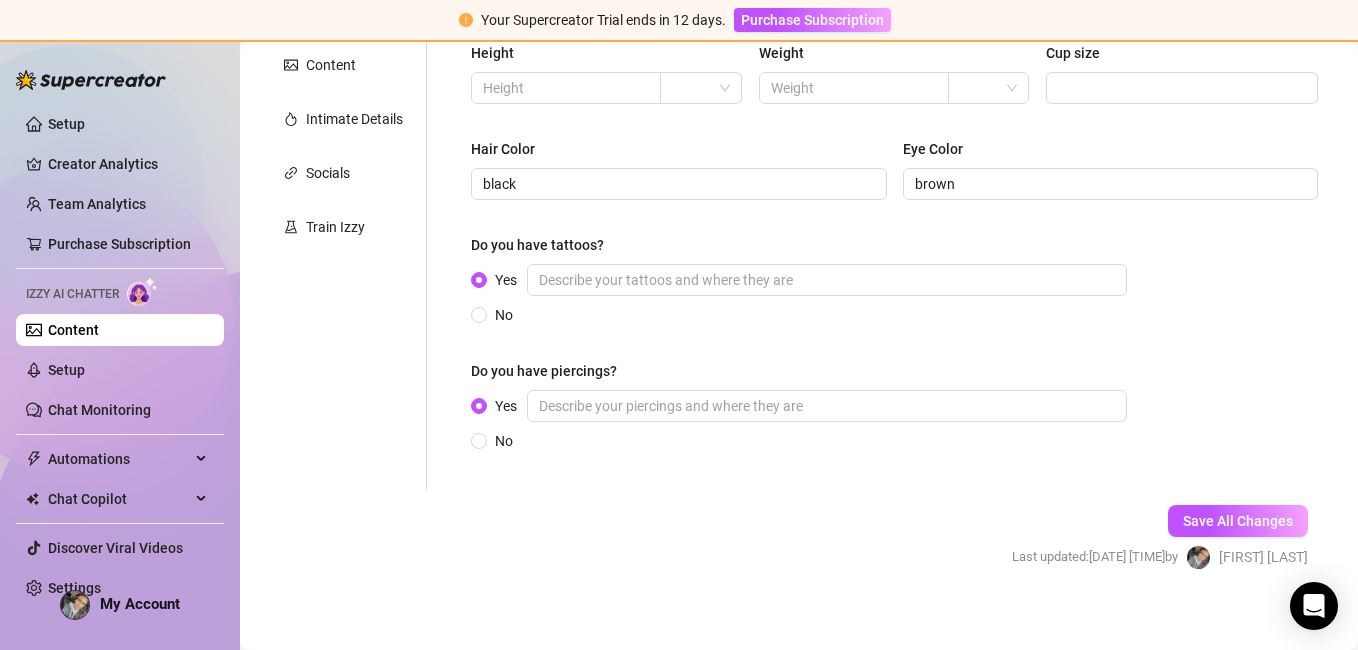scroll, scrollTop: 0, scrollLeft: 0, axis: both 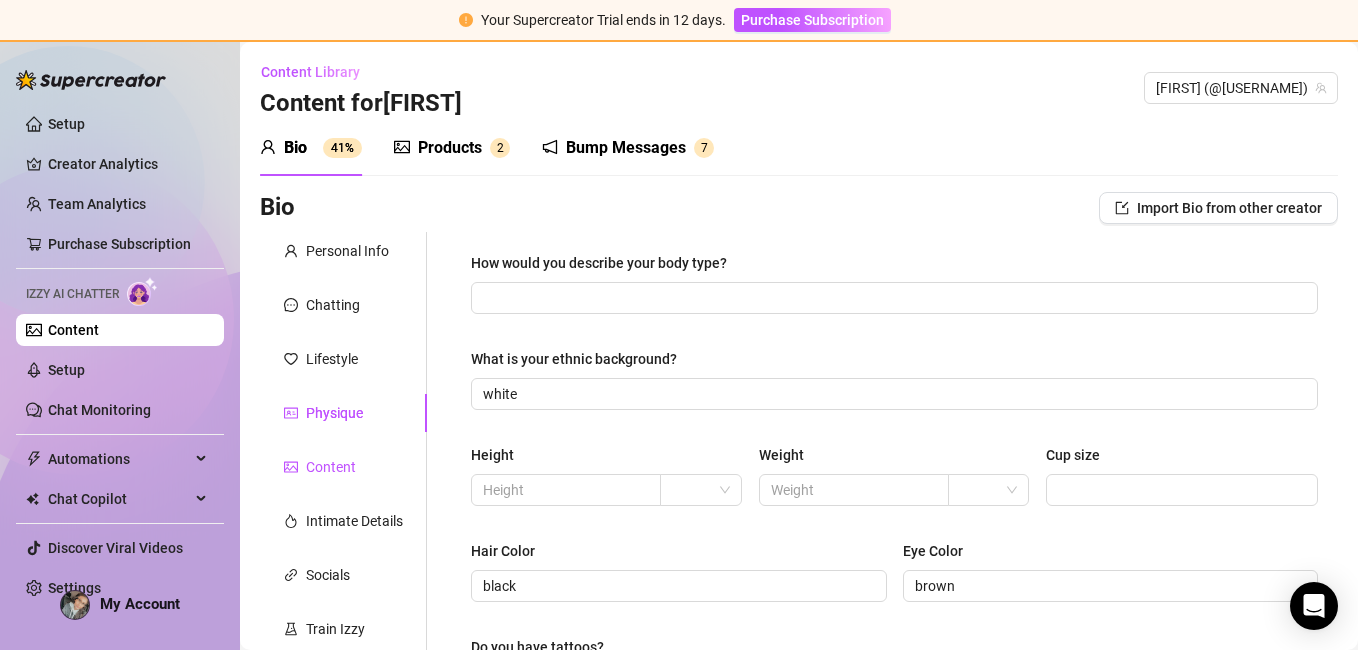 click on "Content" at bounding box center [331, 467] 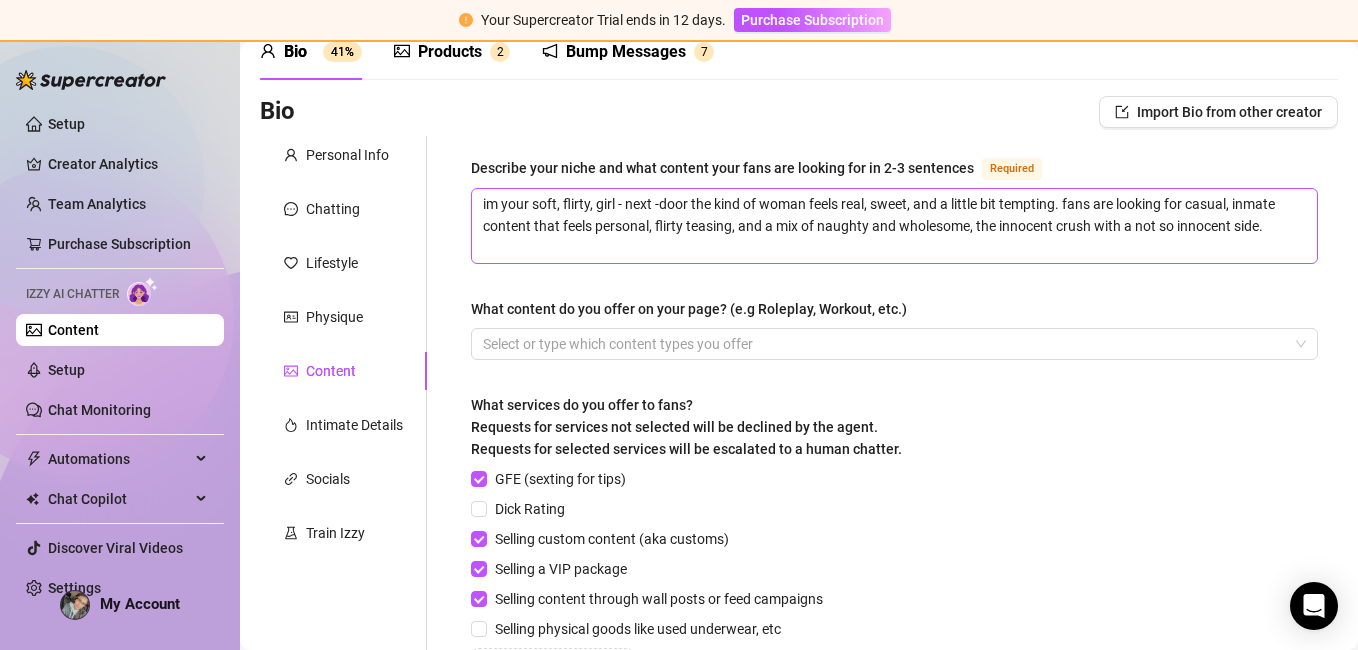 scroll, scrollTop: 112, scrollLeft: 0, axis: vertical 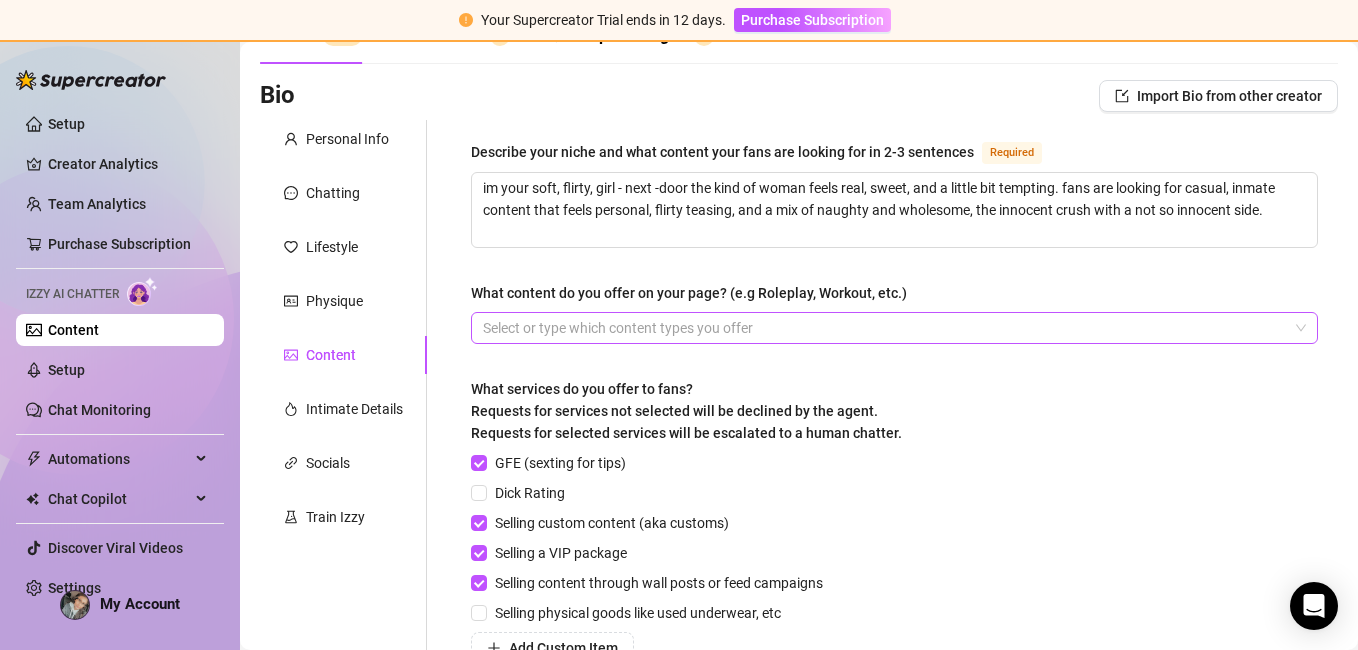 click at bounding box center (884, 328) 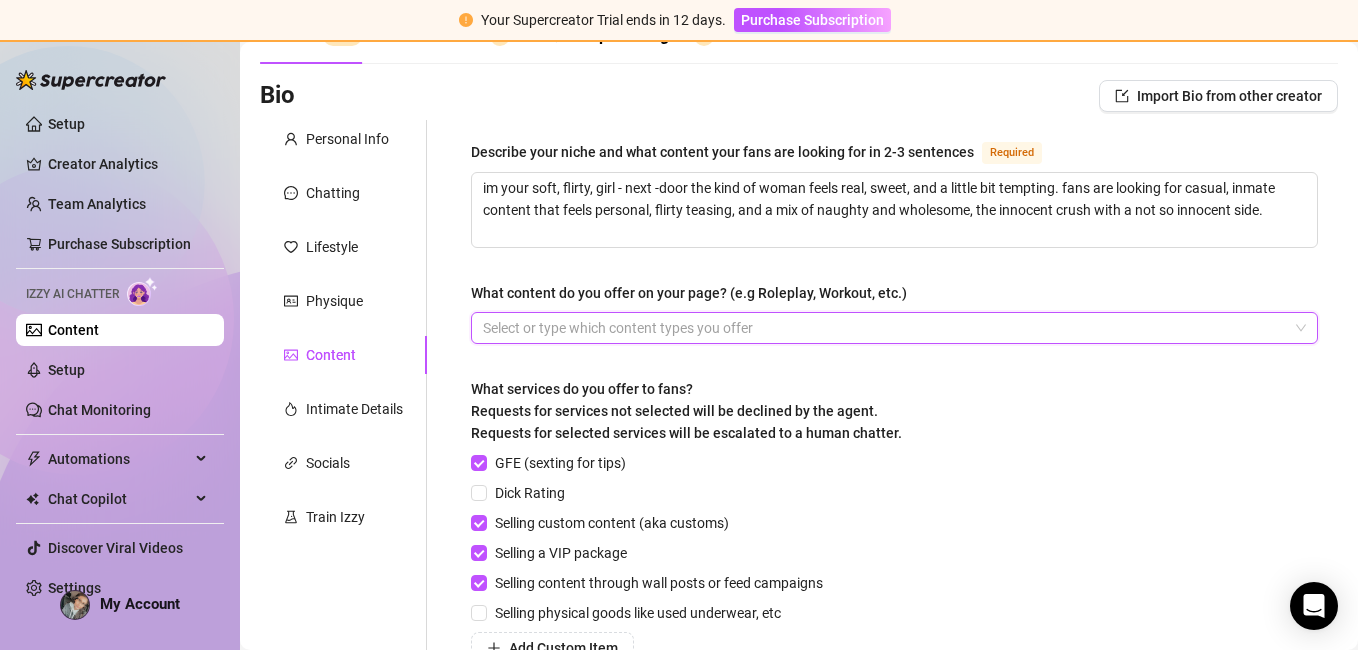 click at bounding box center (884, 328) 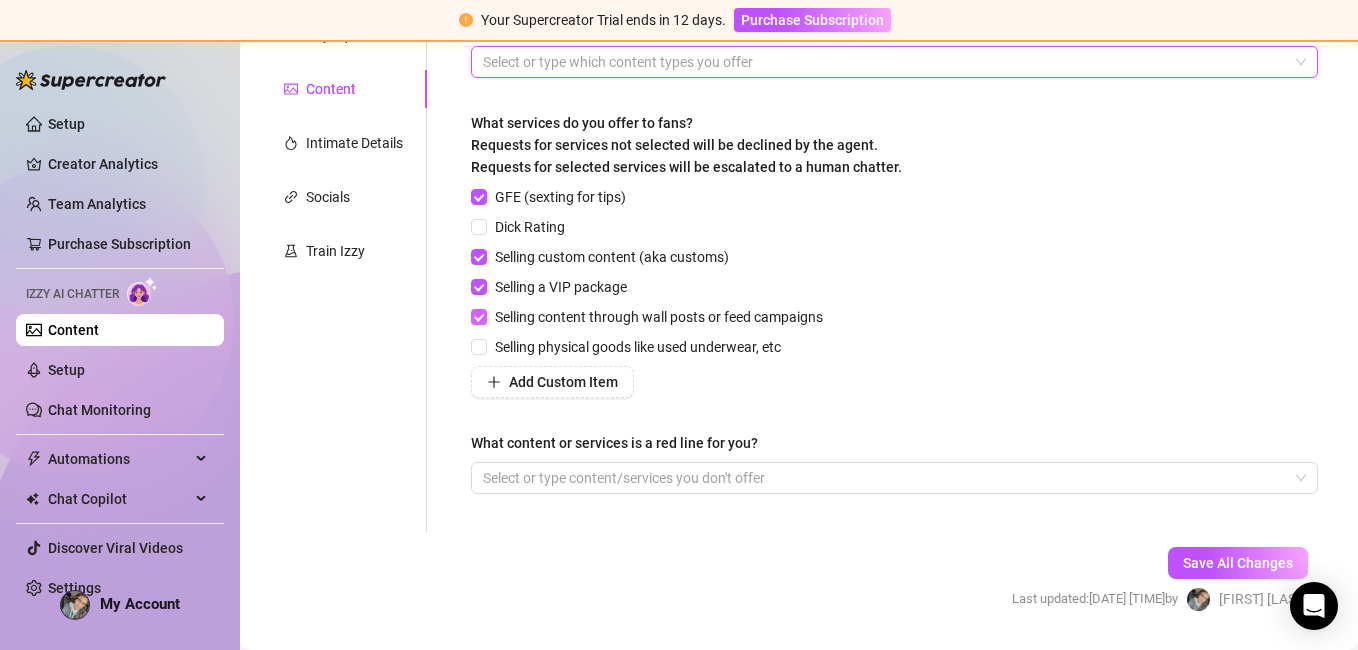 scroll, scrollTop: 434, scrollLeft: 0, axis: vertical 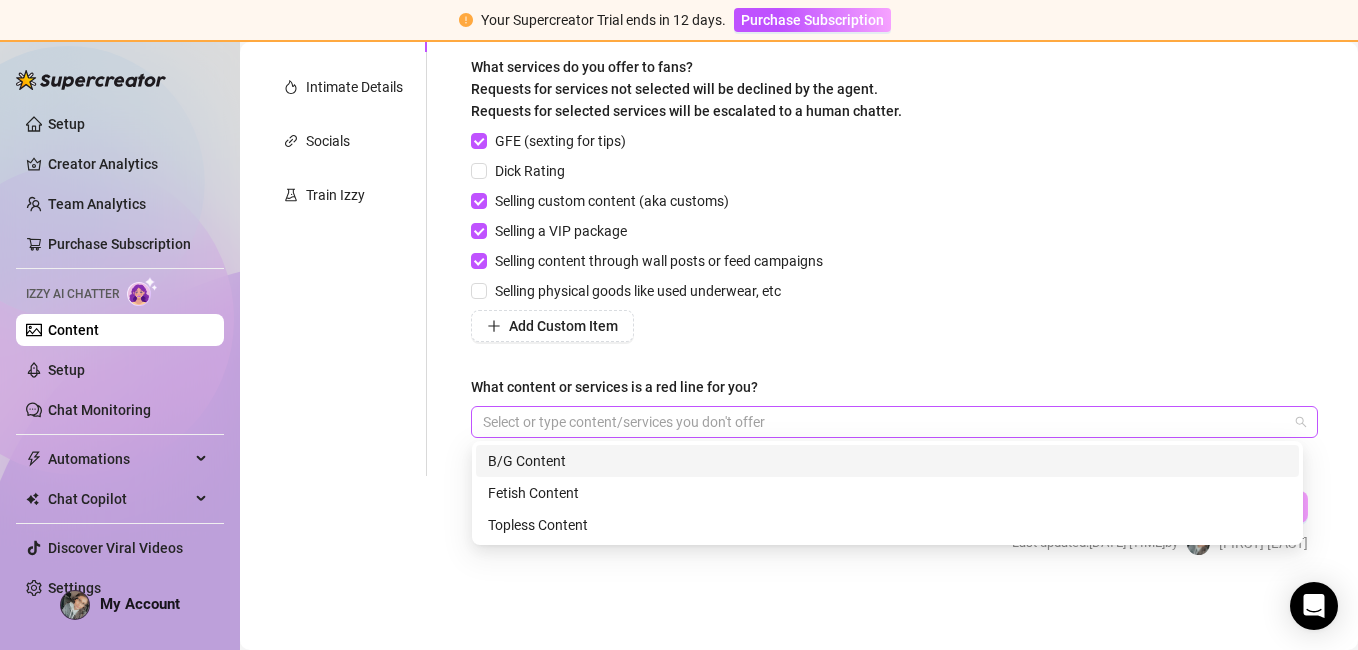 click at bounding box center [884, 422] 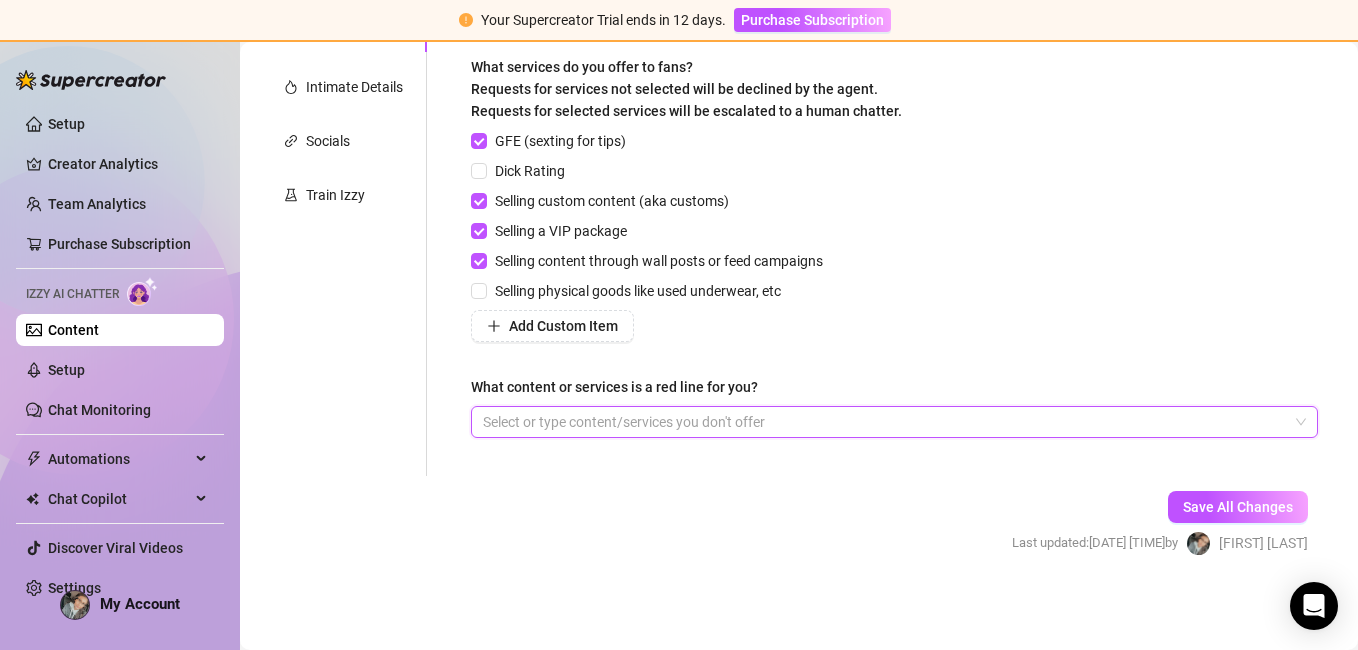 click at bounding box center [884, 422] 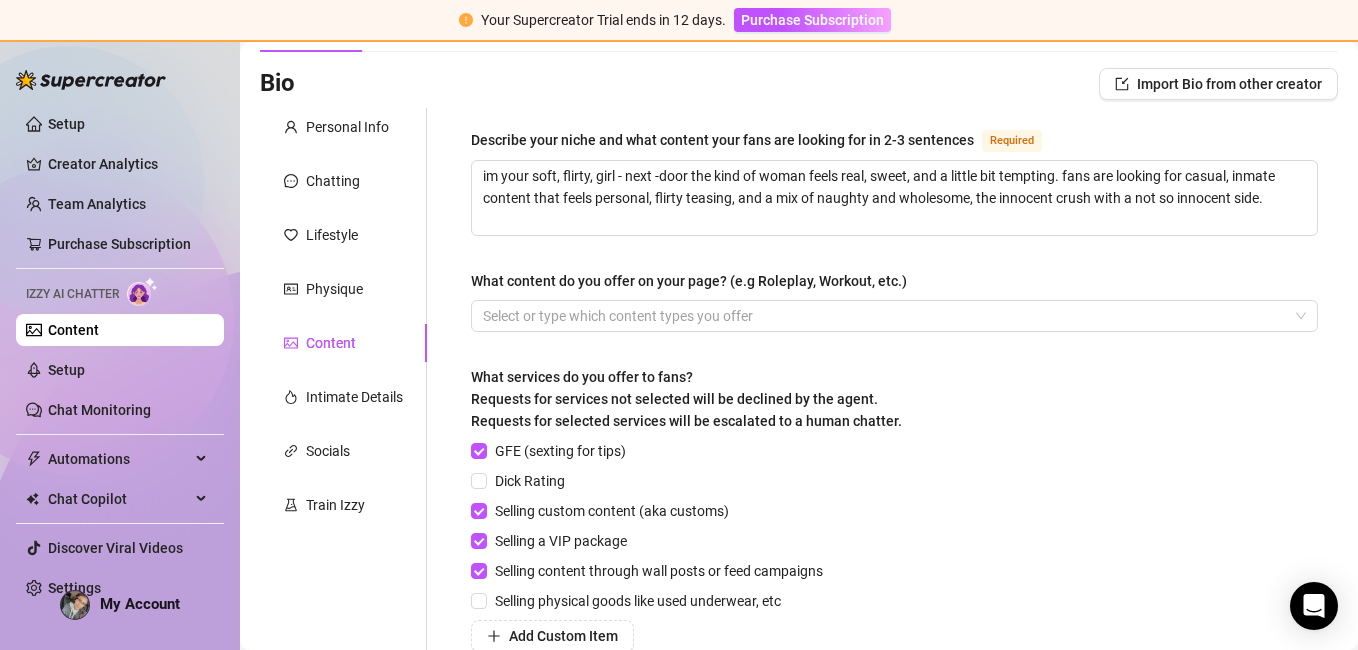 scroll, scrollTop: 124, scrollLeft: 0, axis: vertical 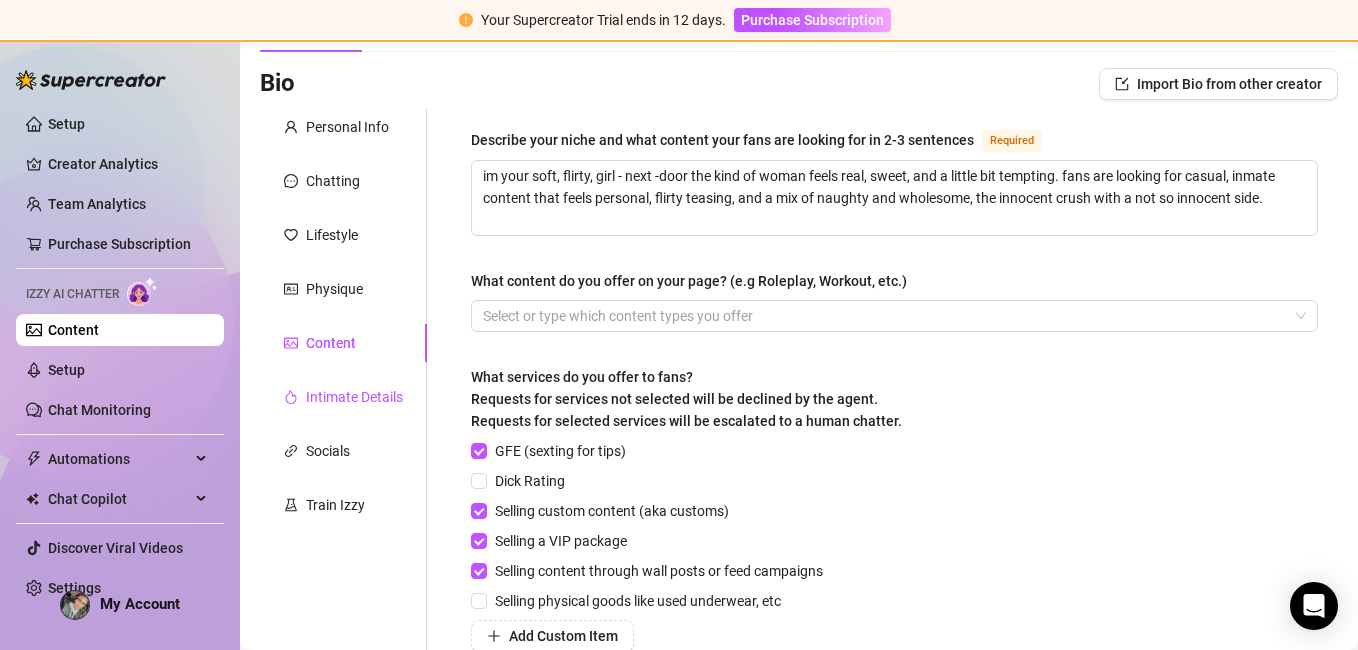 click on "Intimate Details" at bounding box center (354, 397) 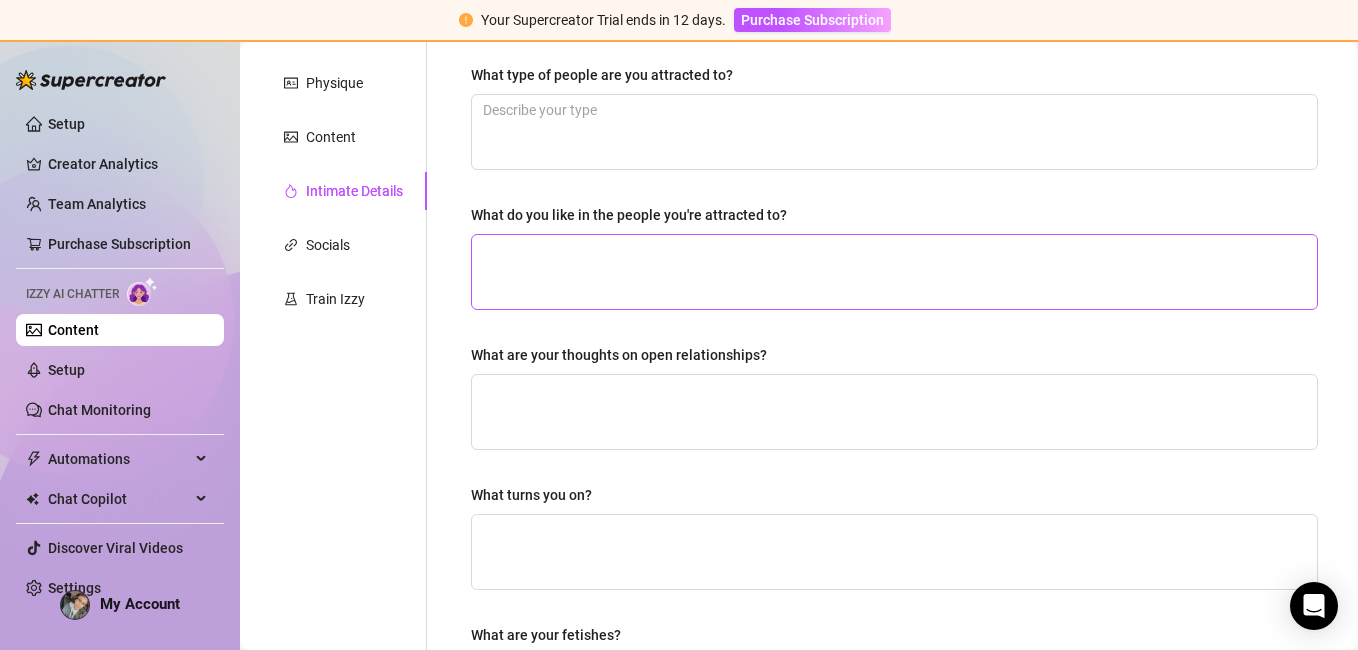 scroll, scrollTop: 0, scrollLeft: 0, axis: both 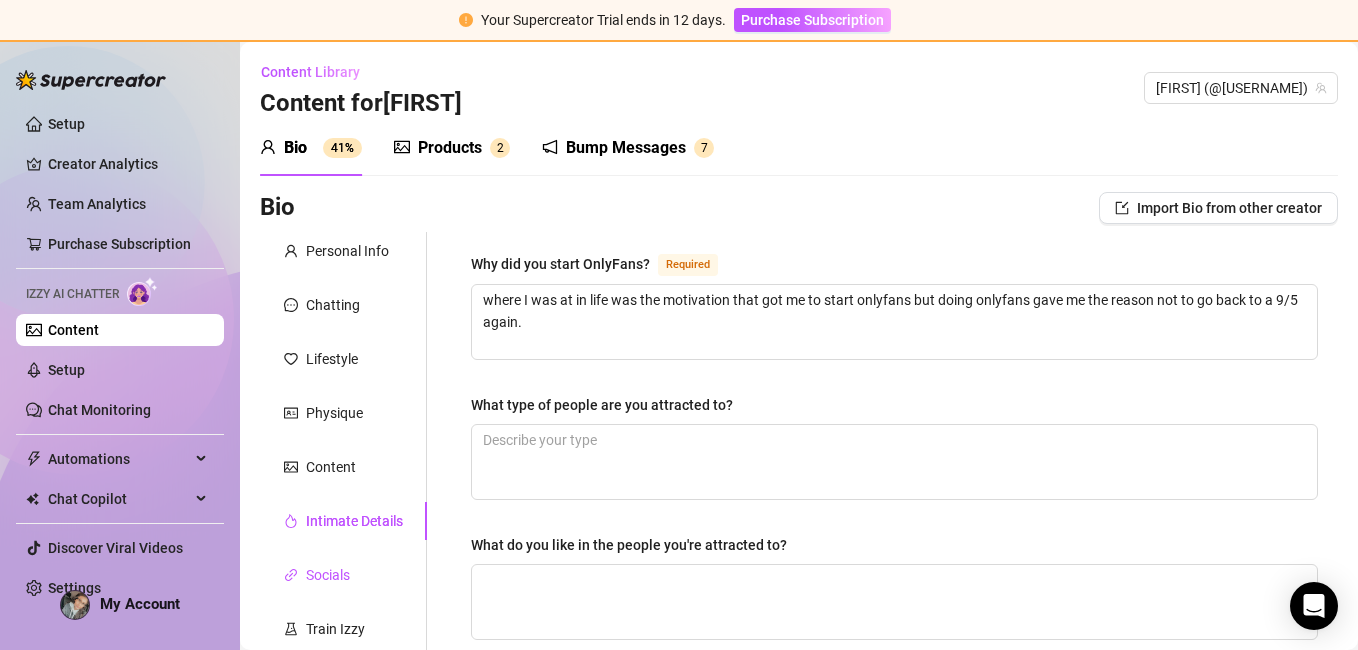 click on "Socials" at bounding box center (328, 575) 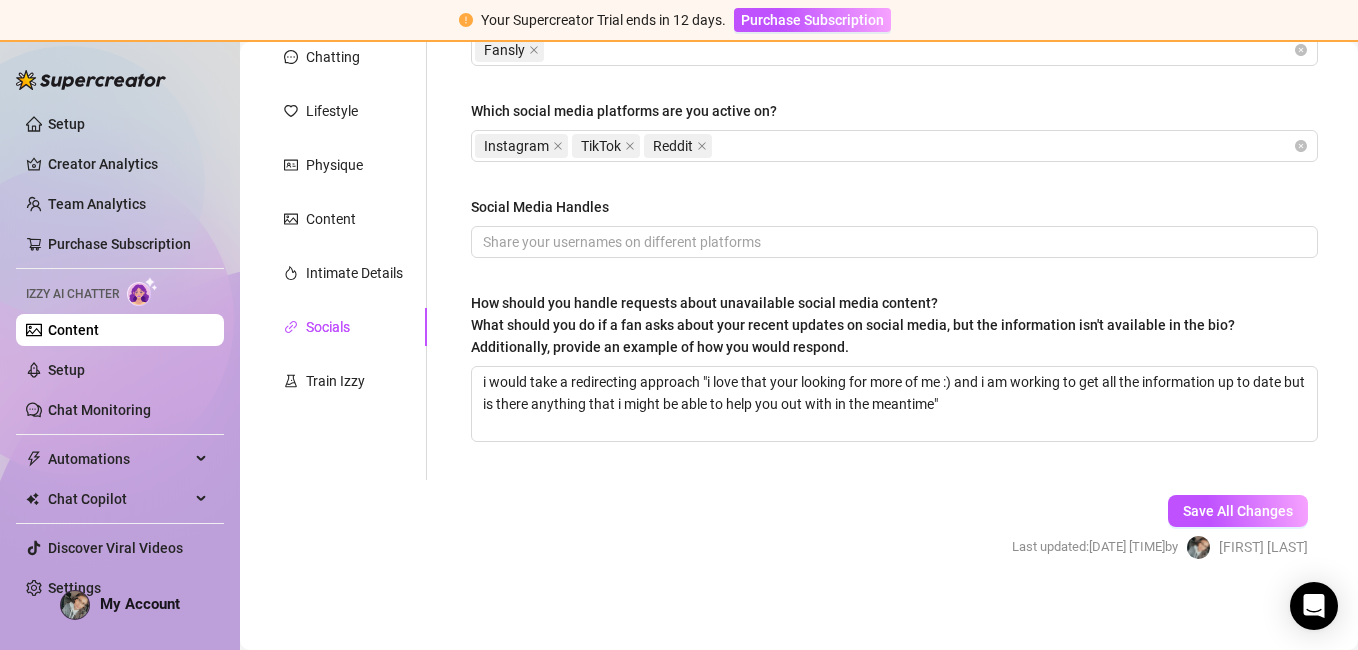 scroll, scrollTop: 253, scrollLeft: 0, axis: vertical 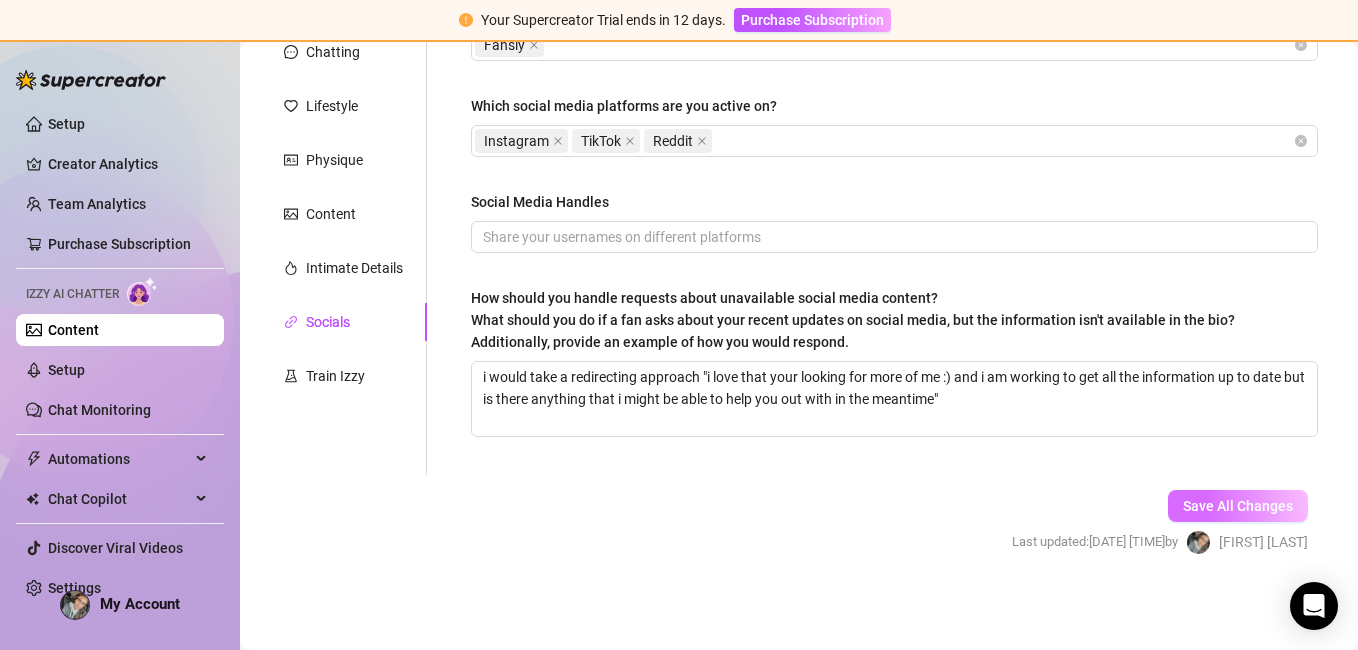 click on "Save All Changes" at bounding box center [1238, 506] 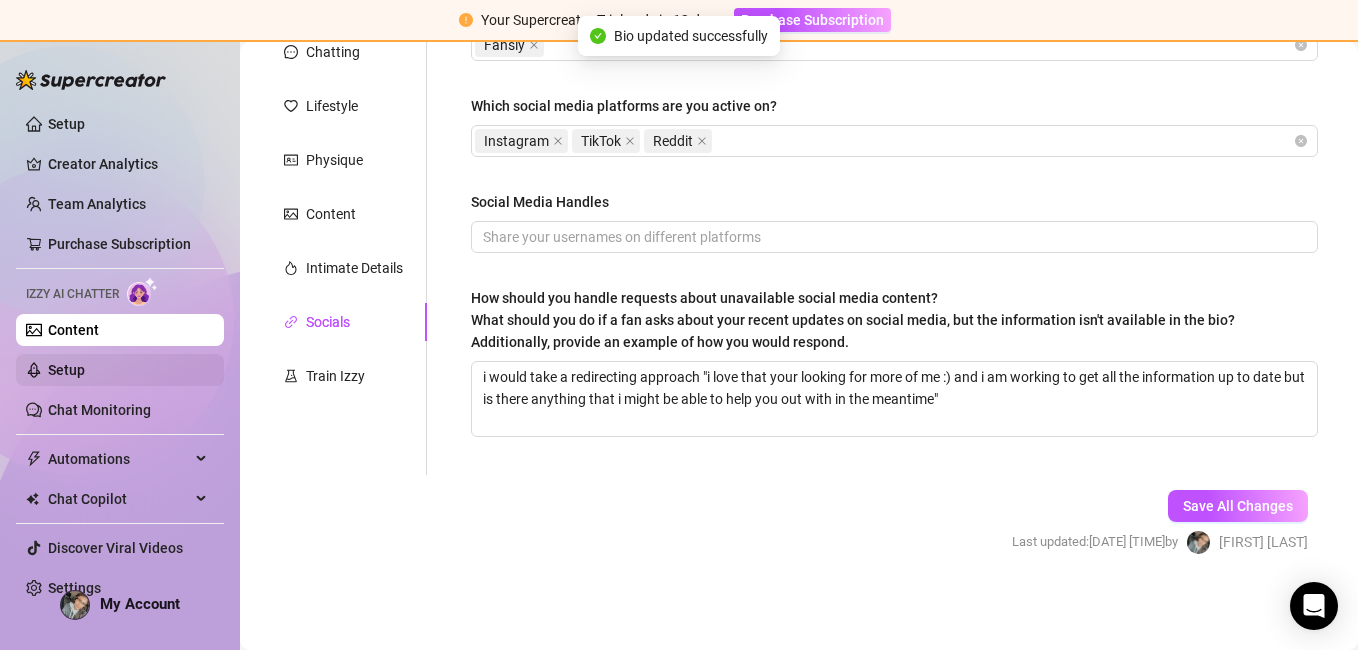 click on "Setup" at bounding box center [66, 370] 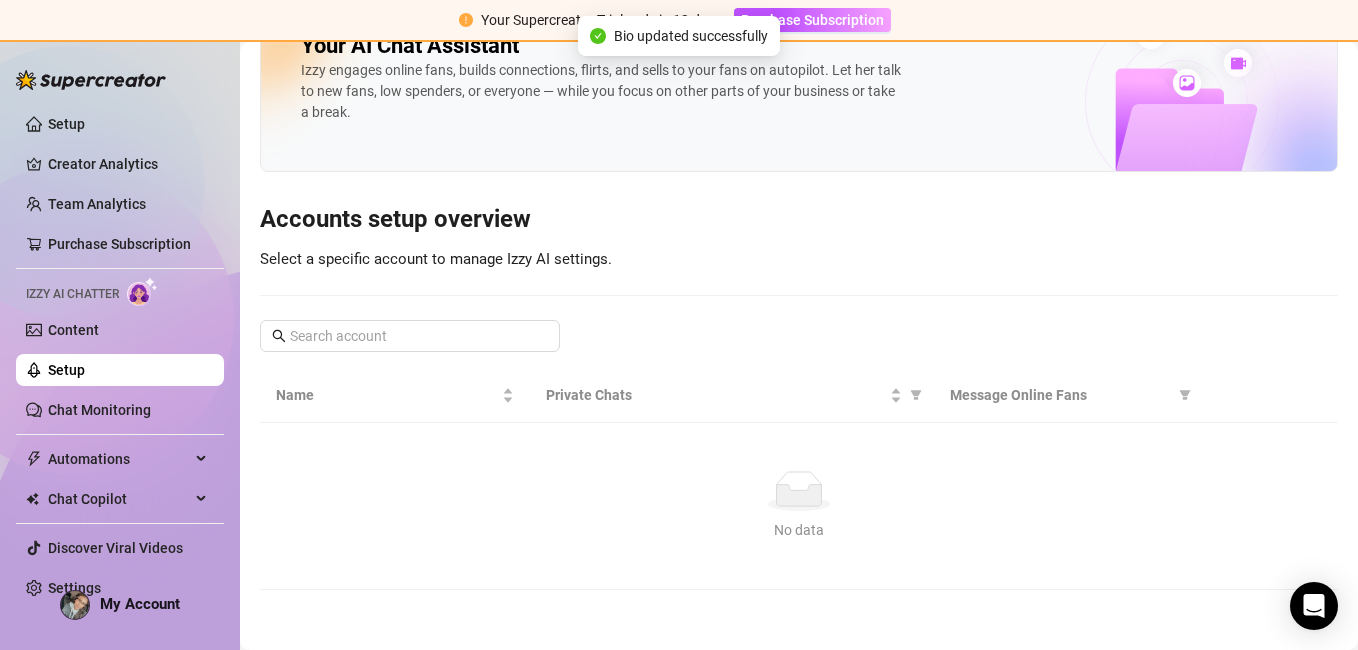 scroll, scrollTop: 20, scrollLeft: 0, axis: vertical 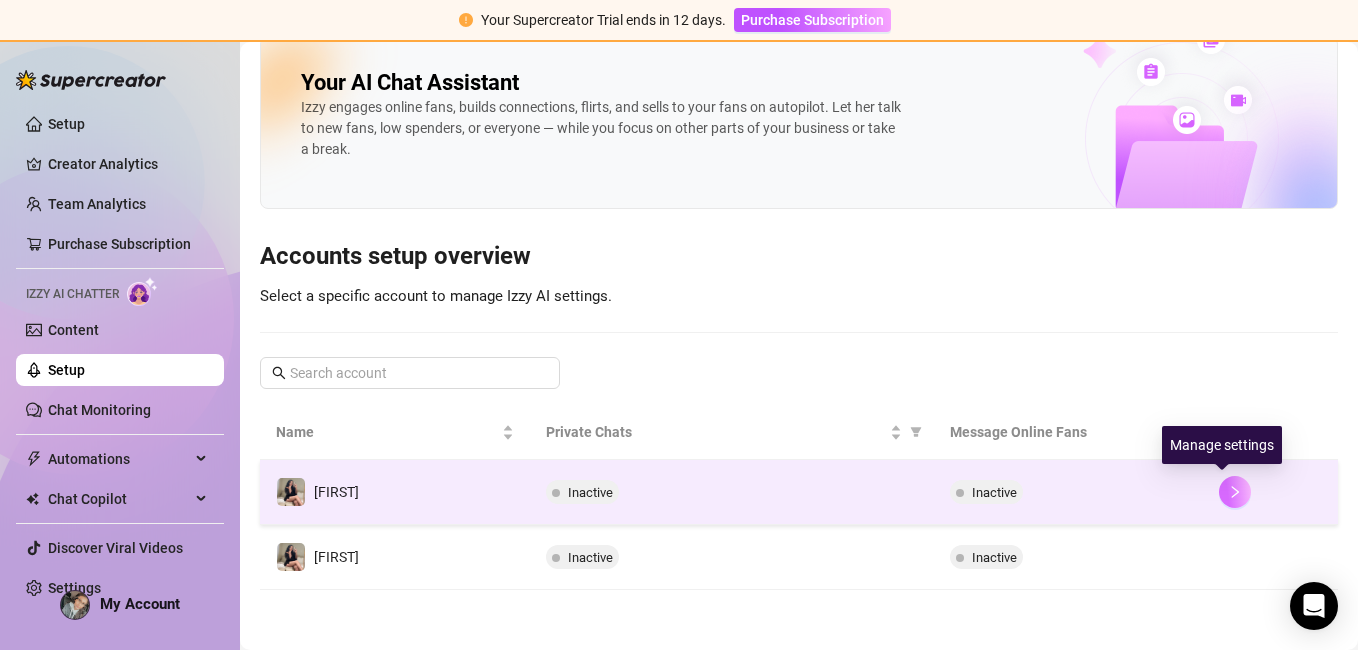 click 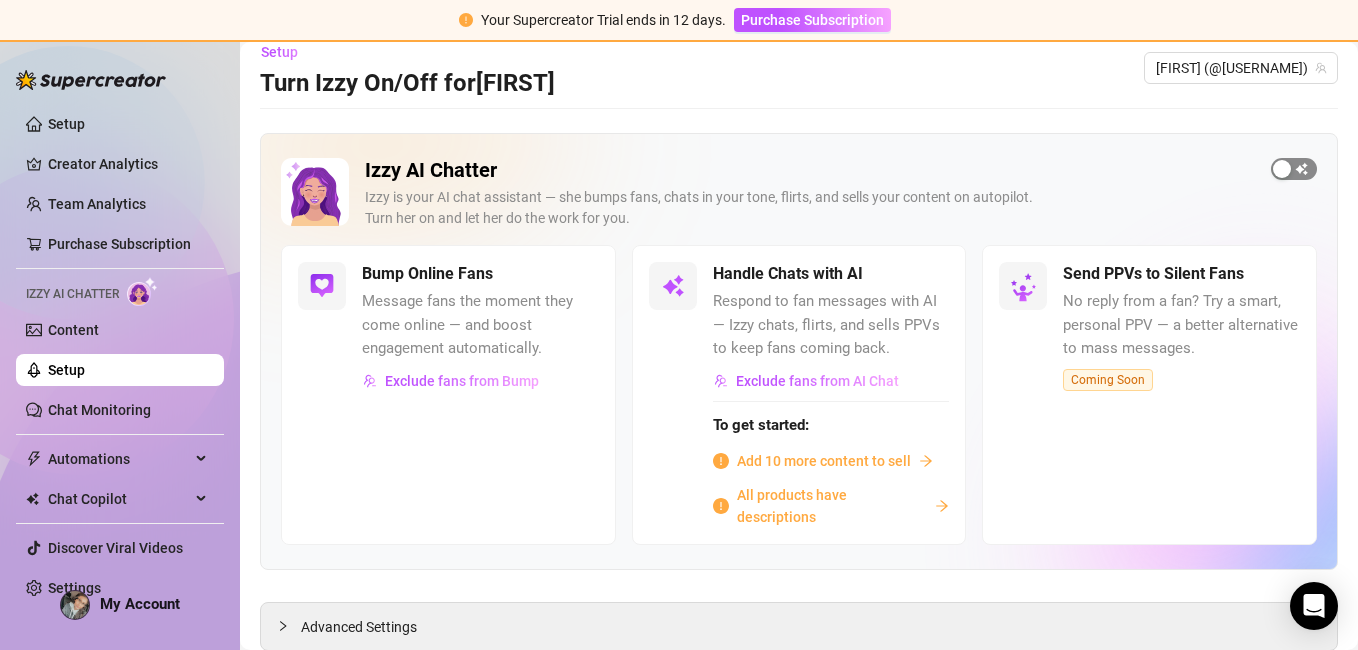 click at bounding box center [1282, 169] 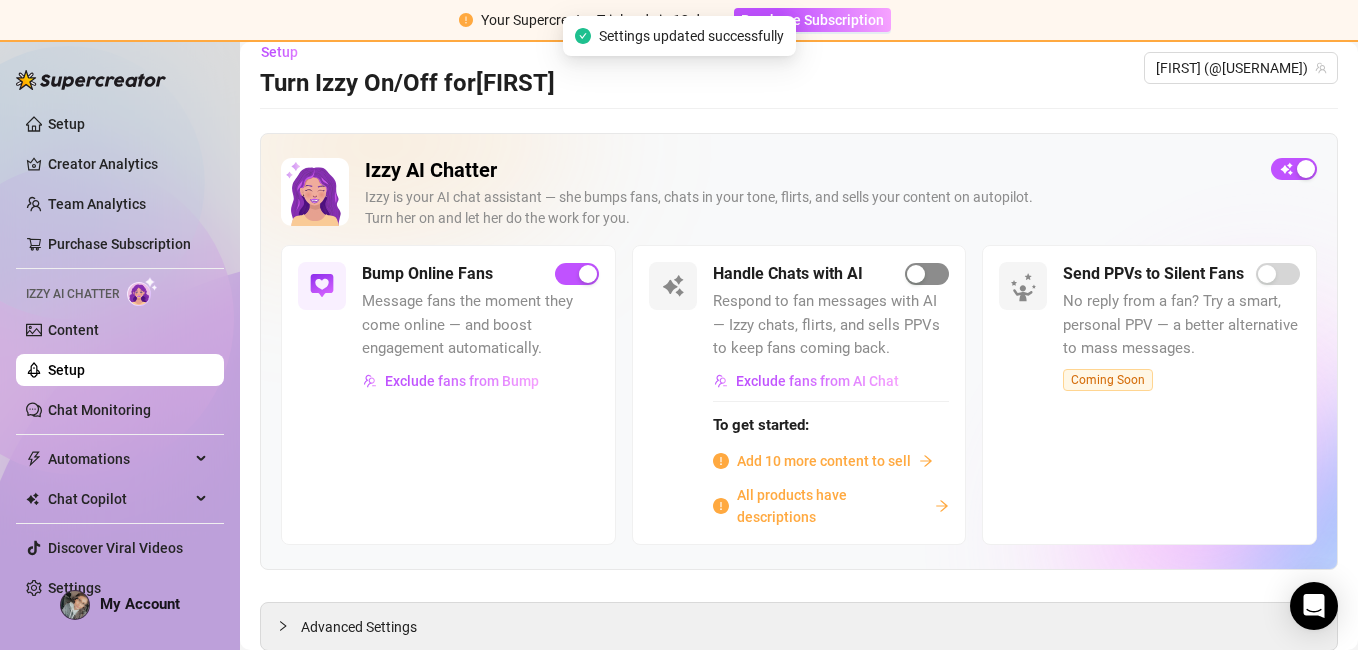 click at bounding box center (916, 274) 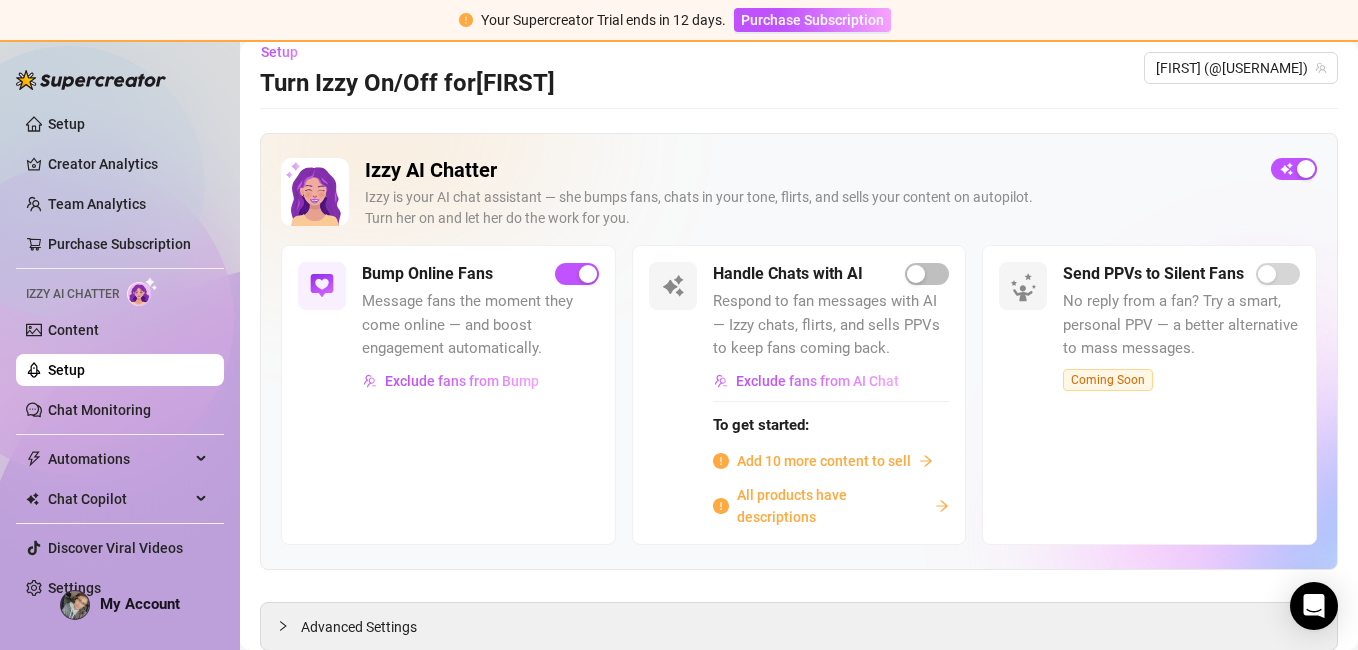 scroll, scrollTop: 0, scrollLeft: 0, axis: both 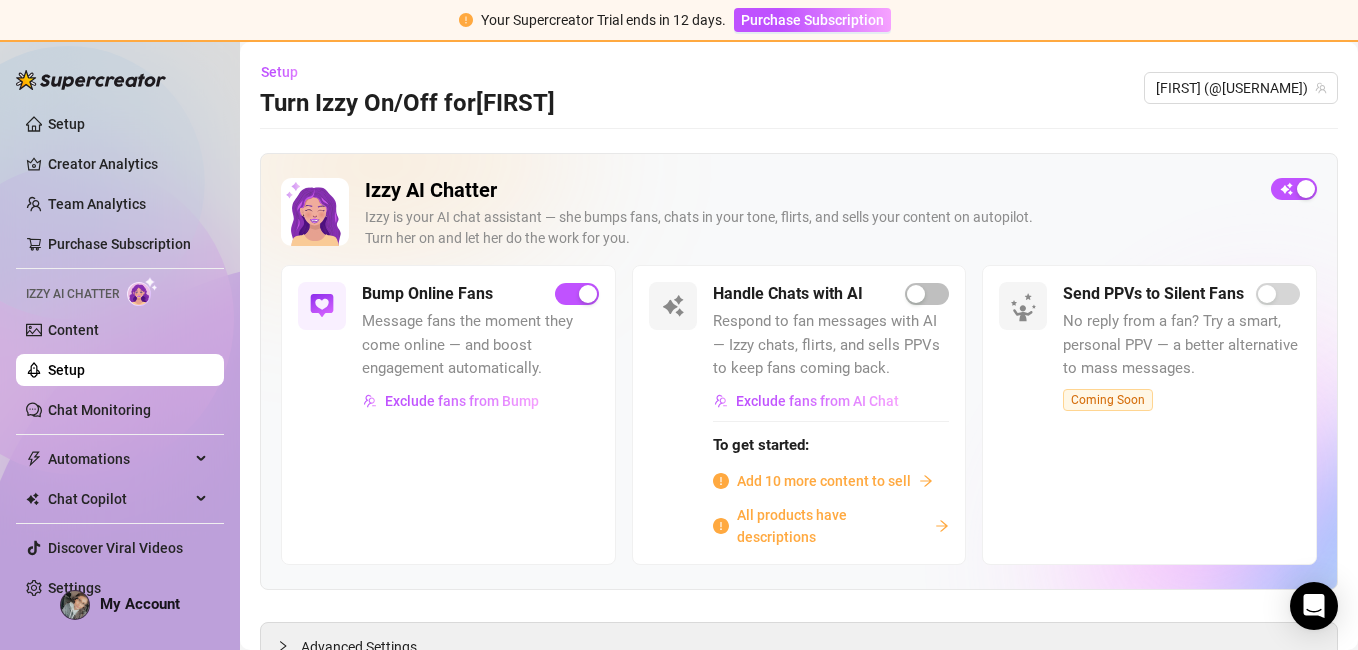 click on "All products have descriptions" at bounding box center (832, 526) 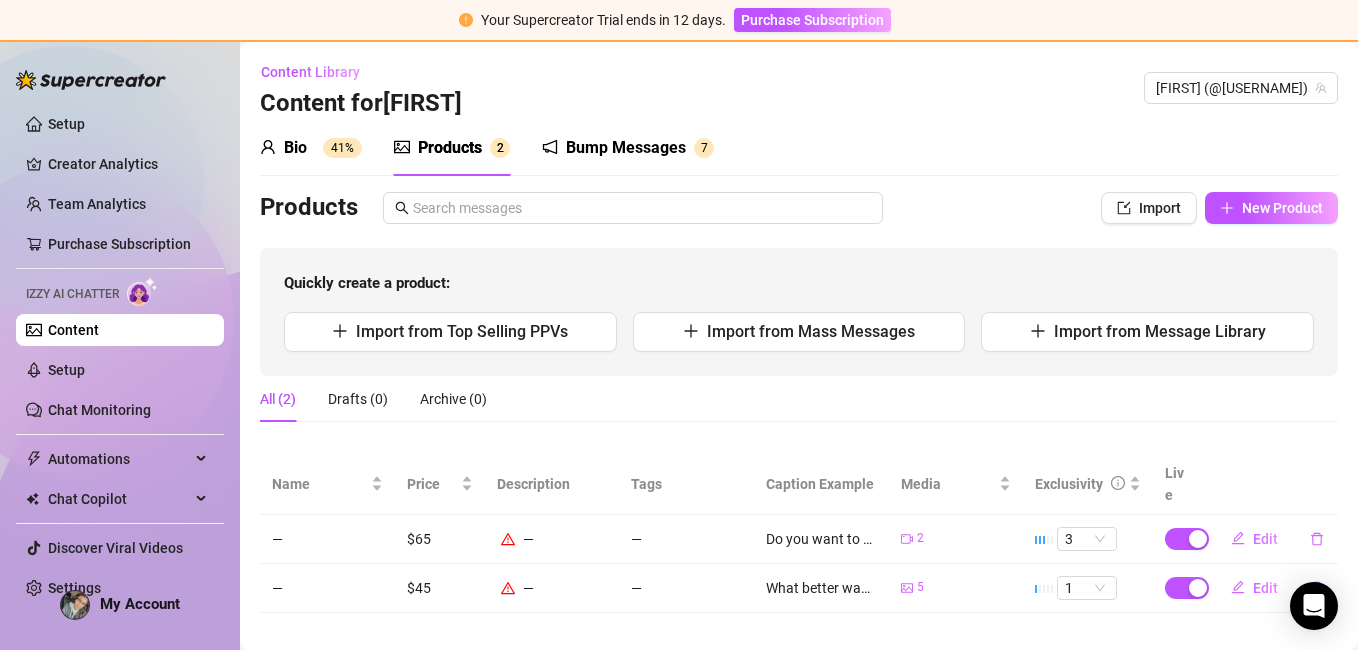 scroll, scrollTop: 1, scrollLeft: 0, axis: vertical 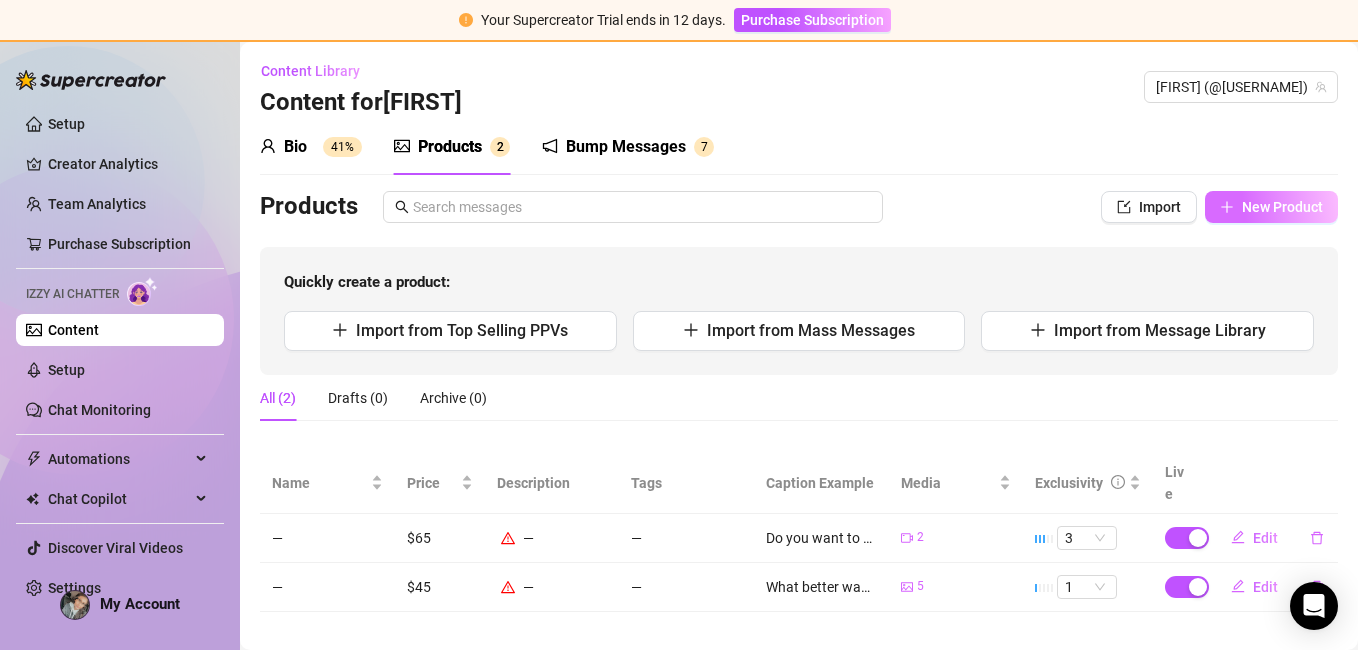 click on "New Product" at bounding box center (1282, 207) 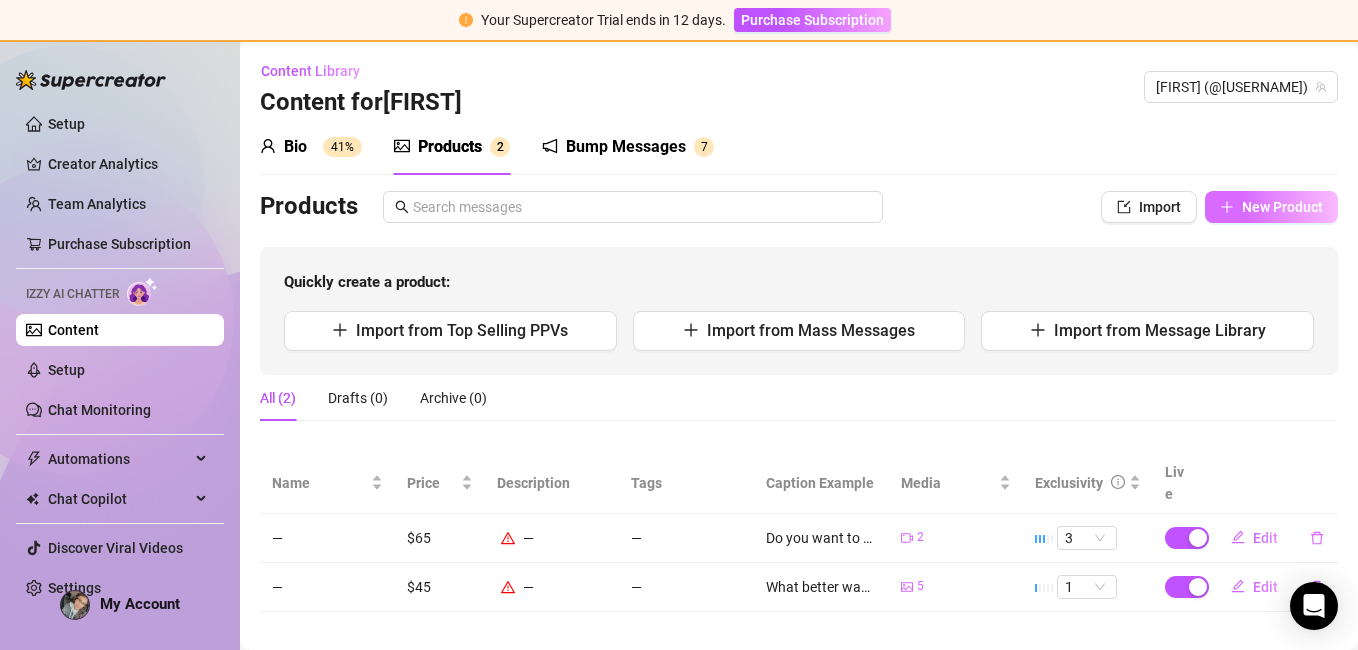 type on "Type your message here..." 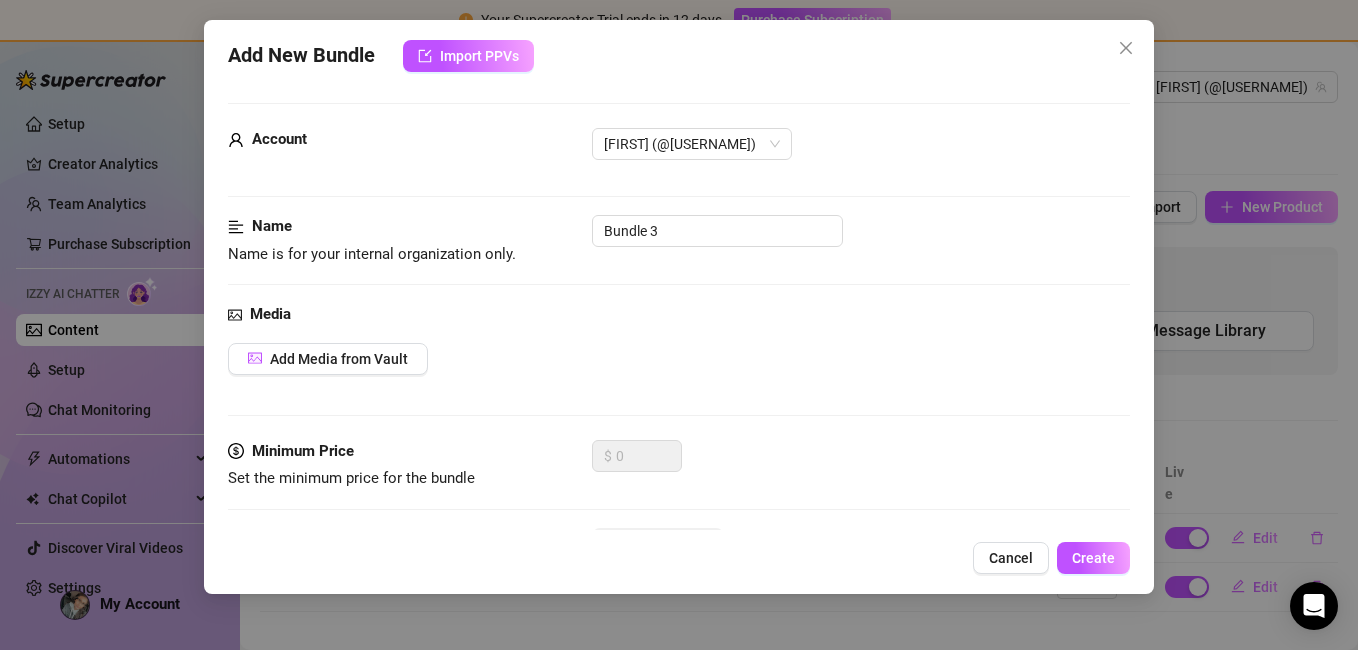 scroll, scrollTop: 0, scrollLeft: 0, axis: both 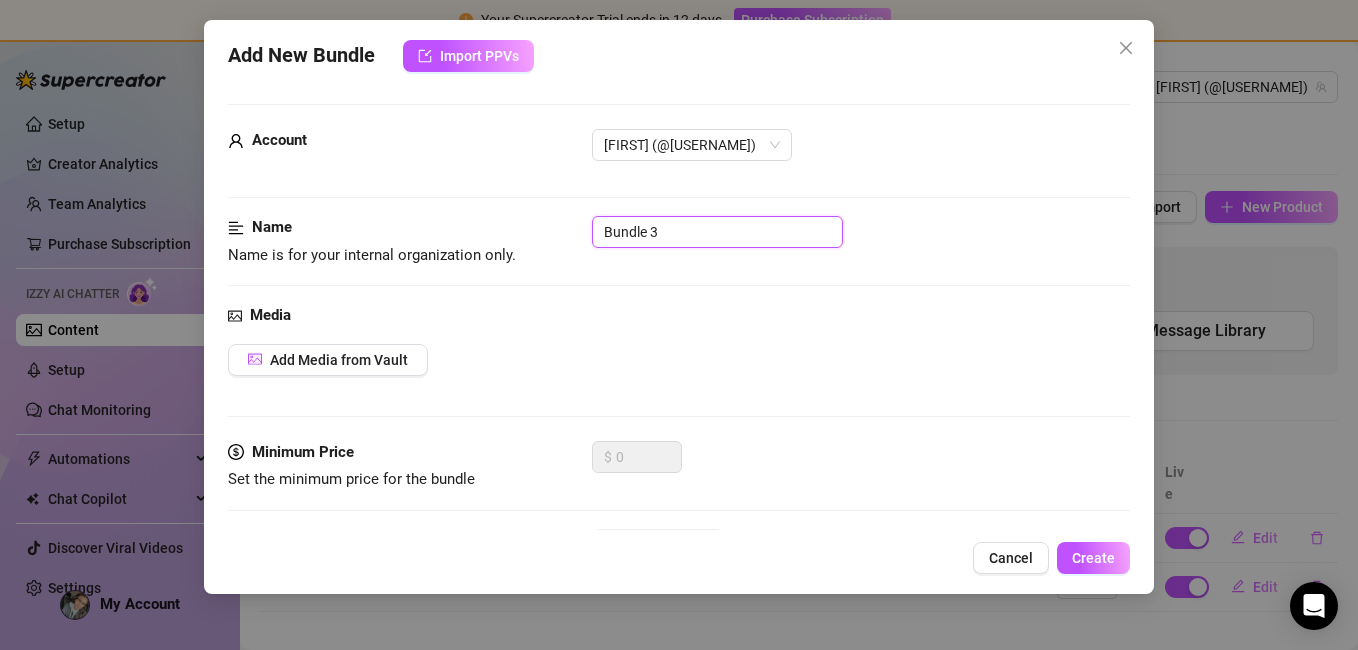 drag, startPoint x: 665, startPoint y: 225, endPoint x: 535, endPoint y: 243, distance: 131.24023 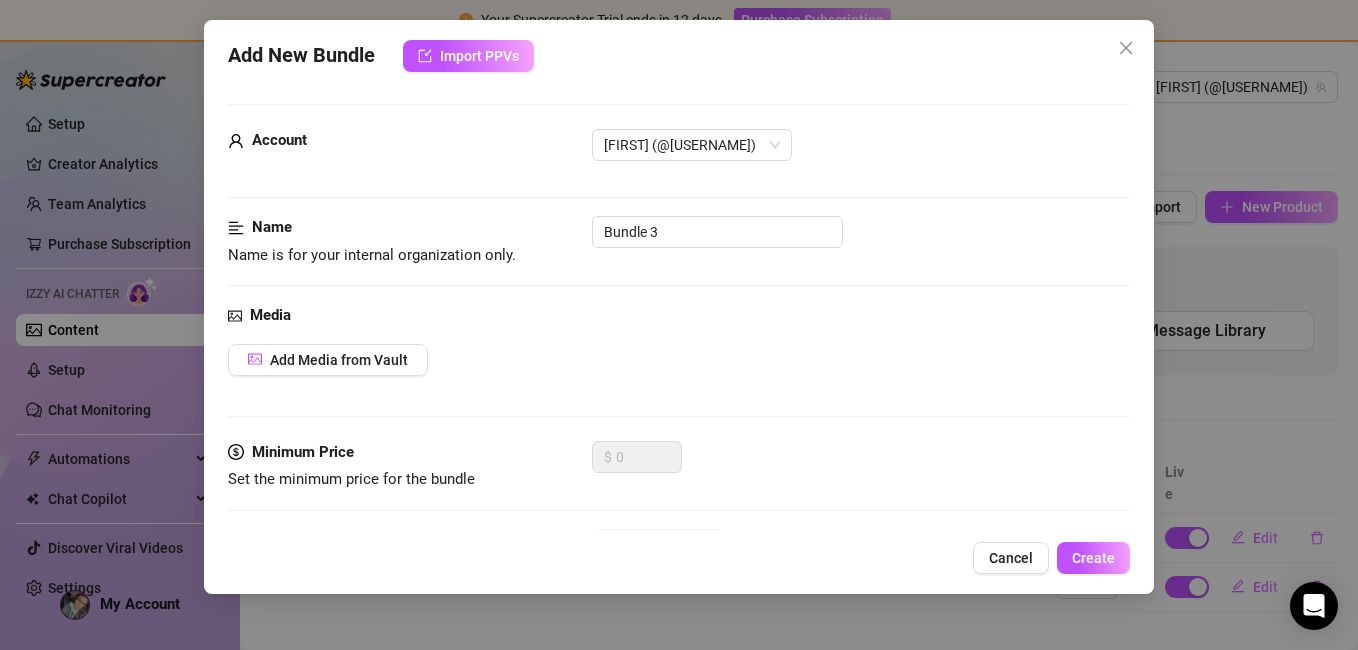 click on "Name Name is for your internal organization only. Bundle 3" at bounding box center [679, 241] 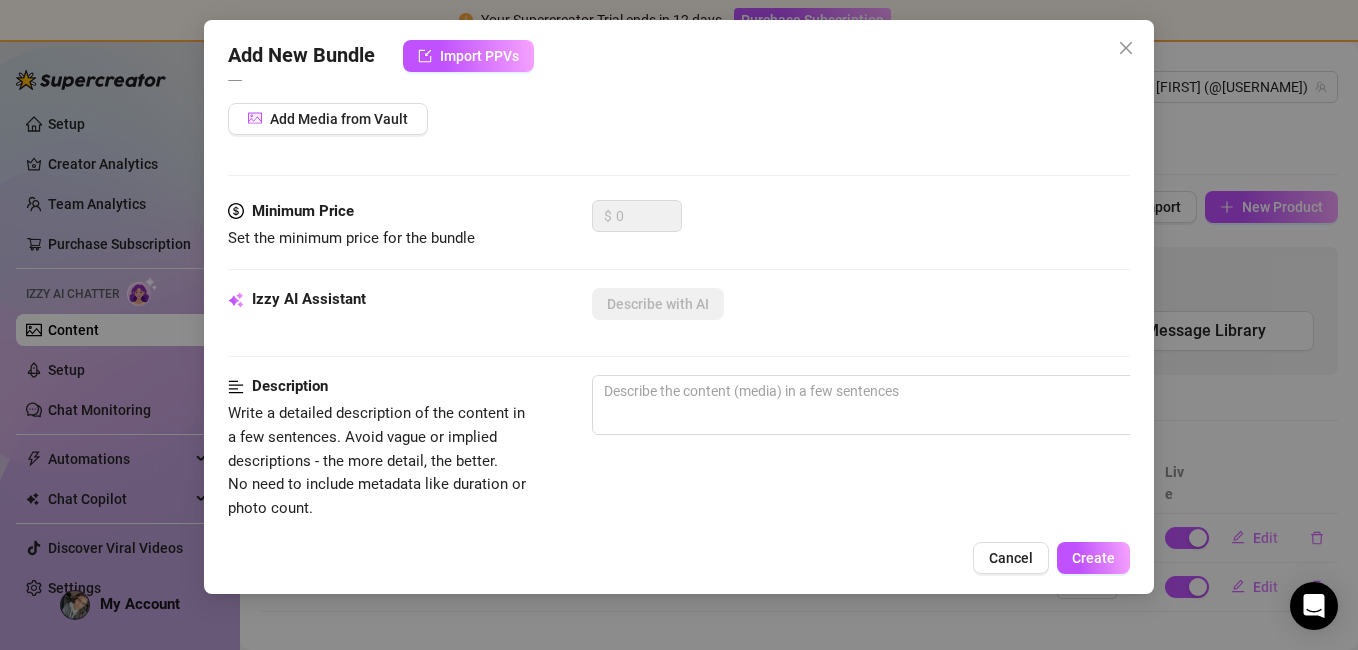 scroll, scrollTop: 248, scrollLeft: 0, axis: vertical 